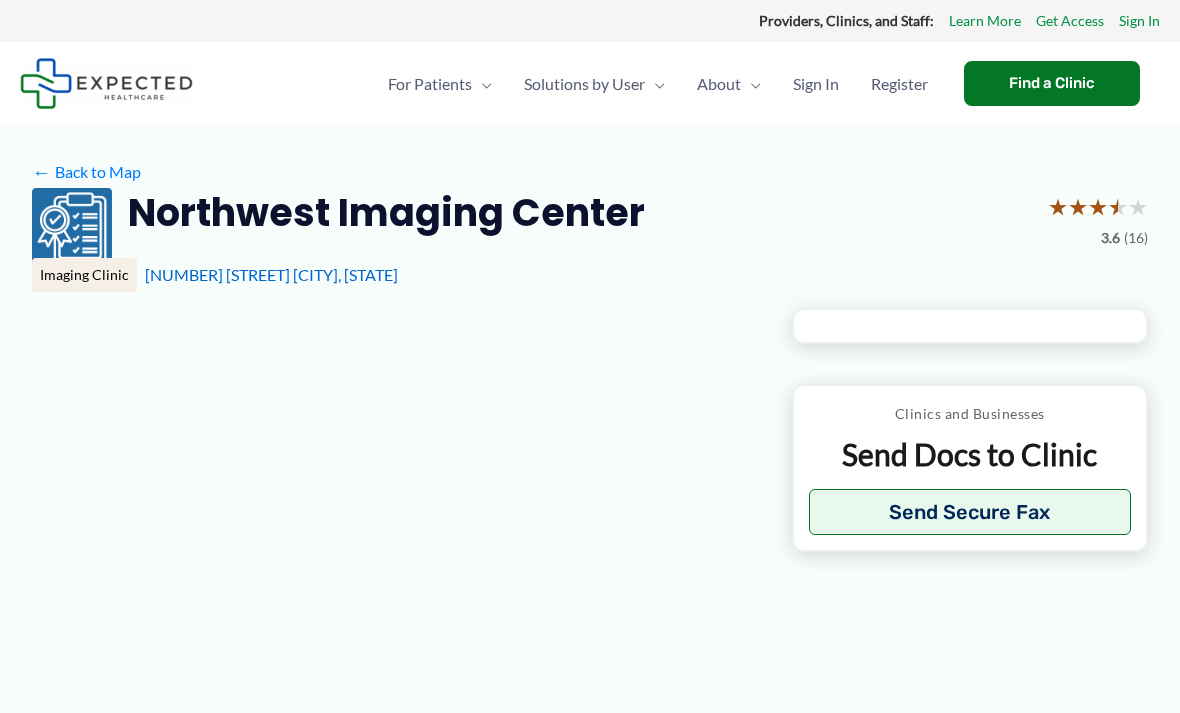 scroll, scrollTop: 0, scrollLeft: 0, axis: both 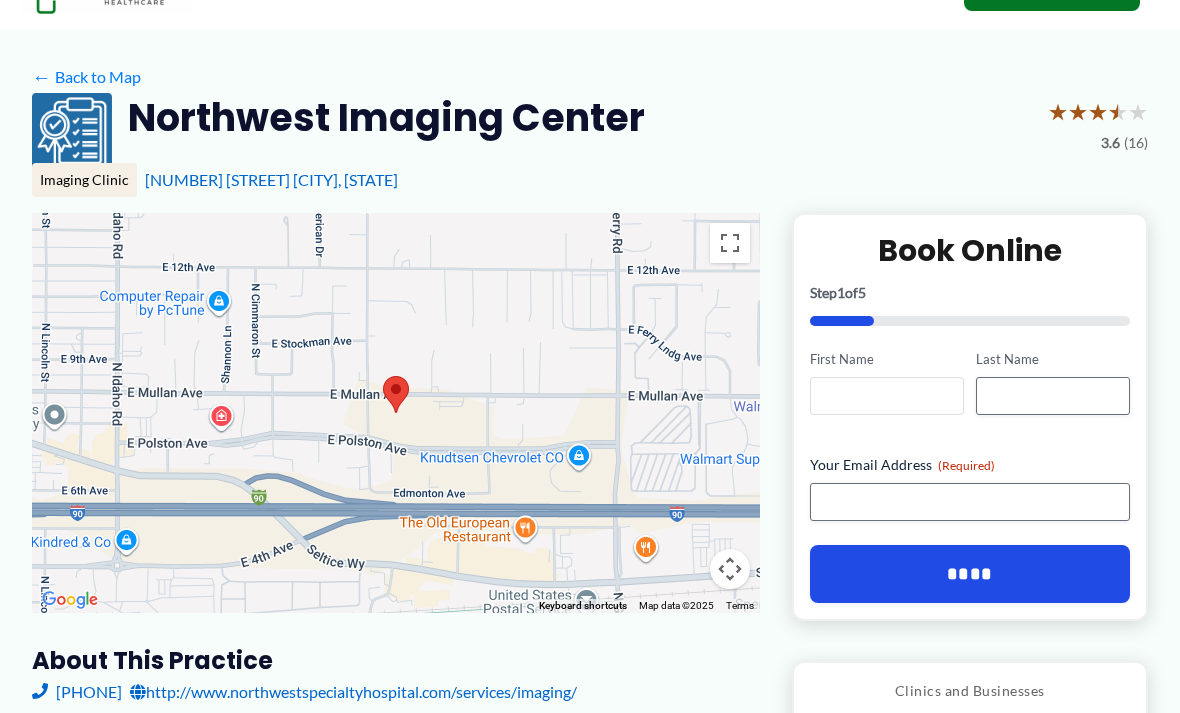 click on "First Name" at bounding box center (887, 396) 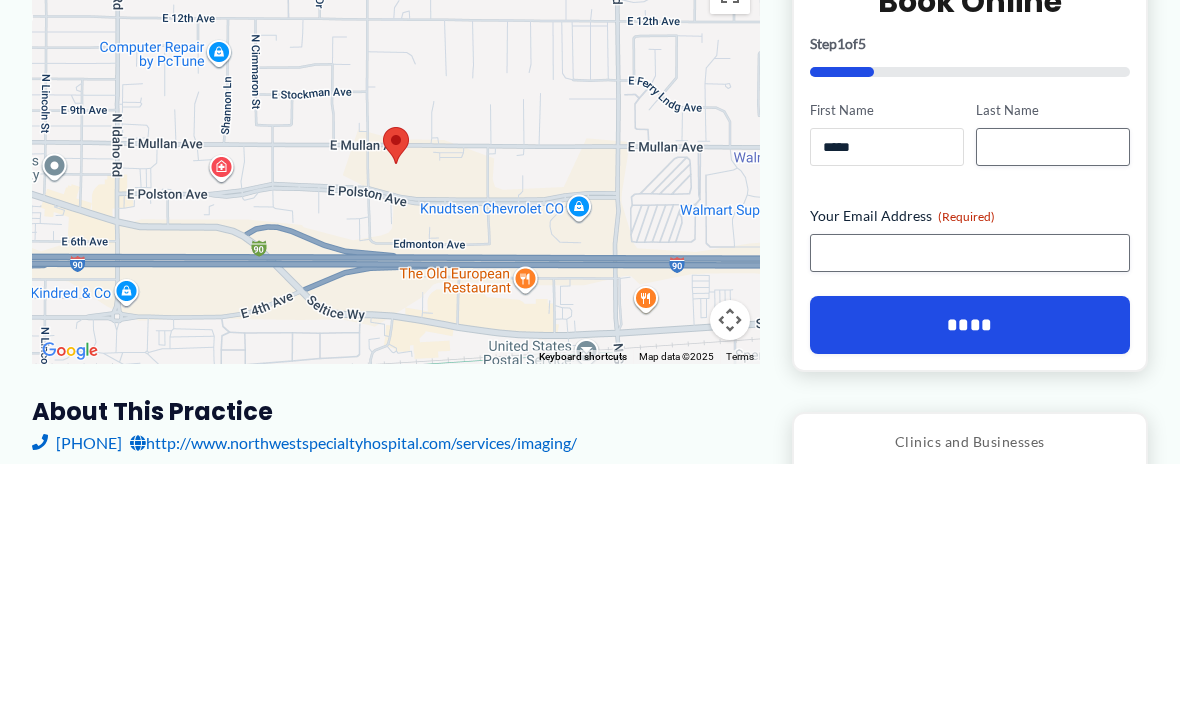 type on "*****" 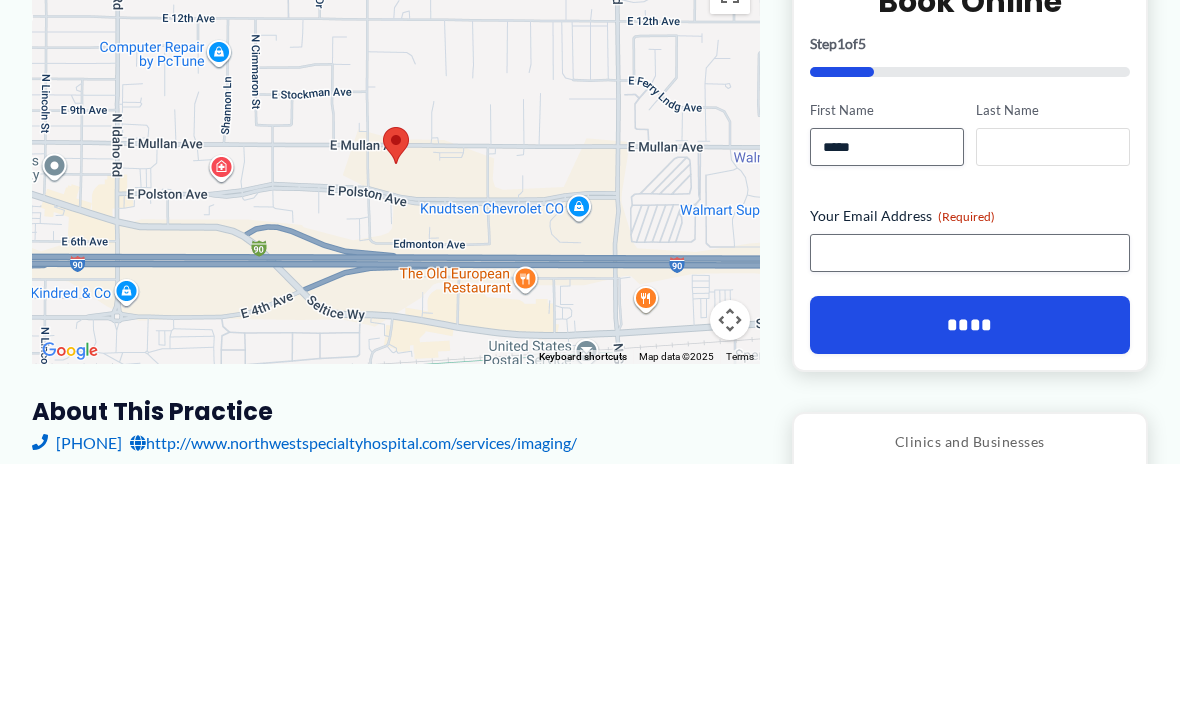 click on "Last Name" at bounding box center [1053, 397] 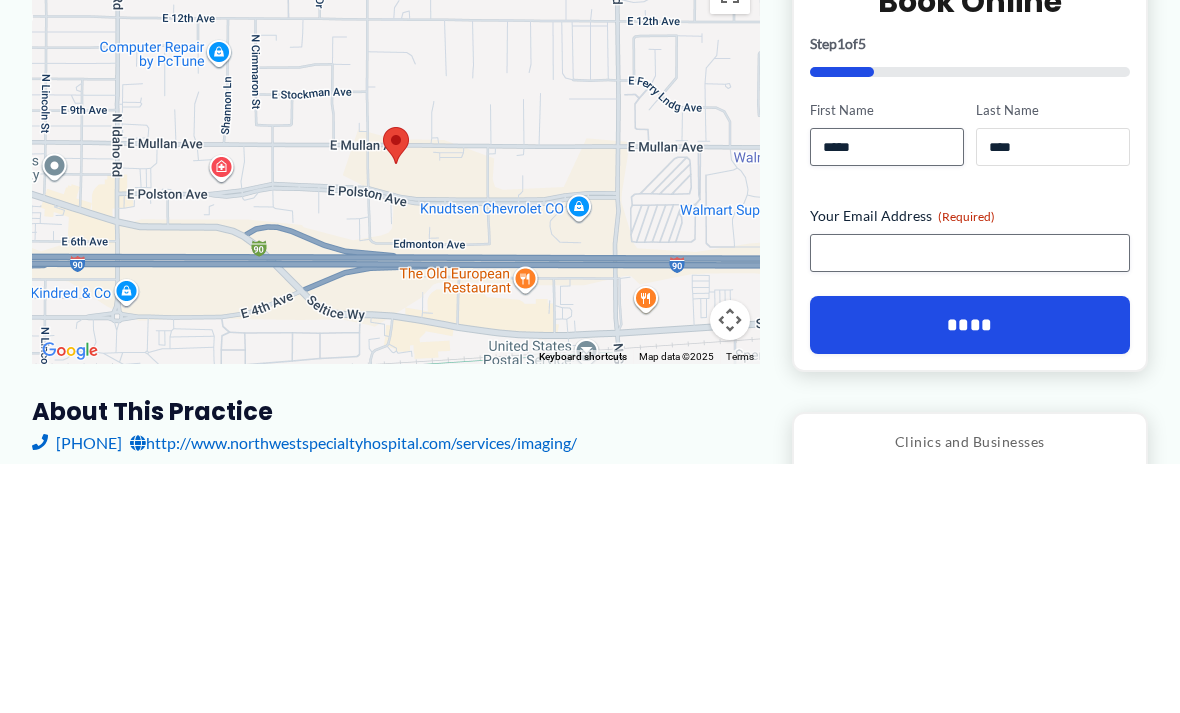 type on "****" 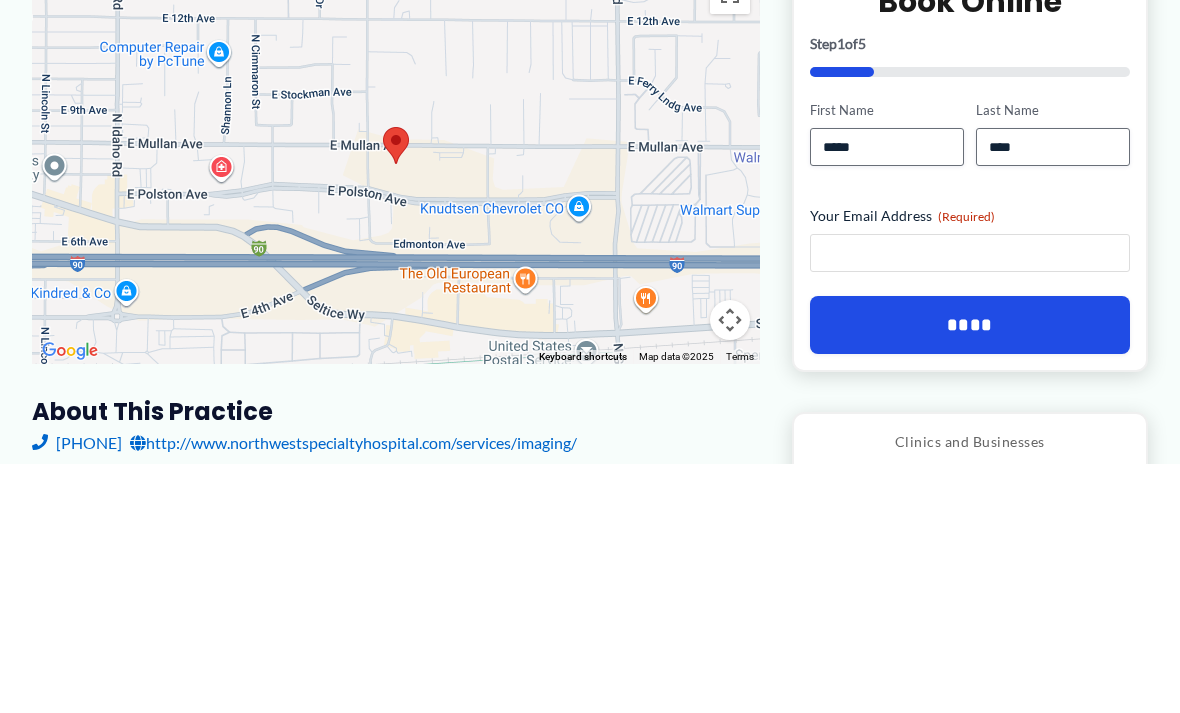 click on "Your Email Address (Required)" at bounding box center (970, 503) 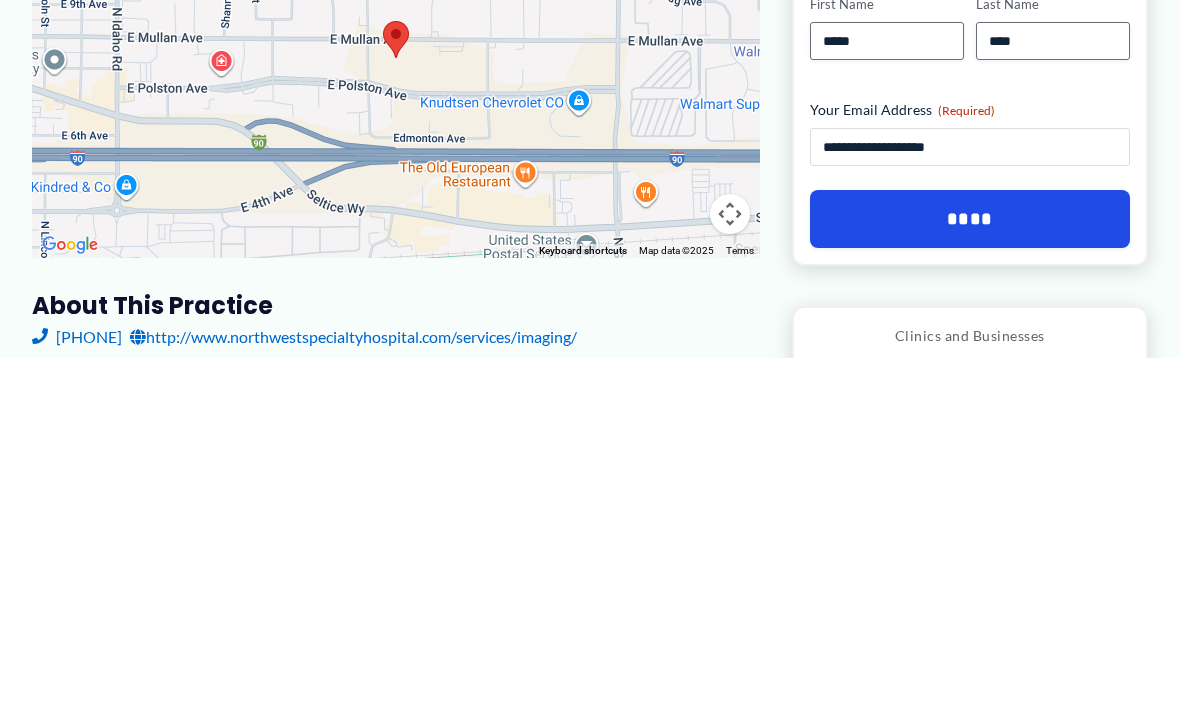 type on "**********" 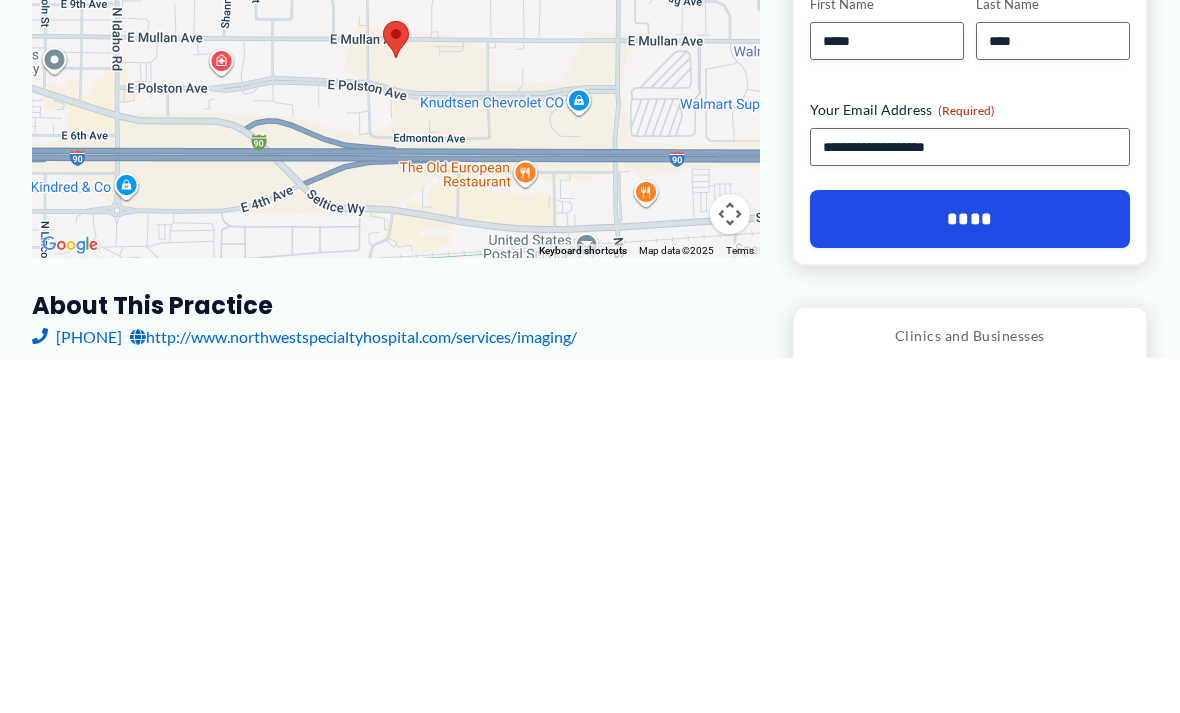 click on "****" at bounding box center (970, 575) 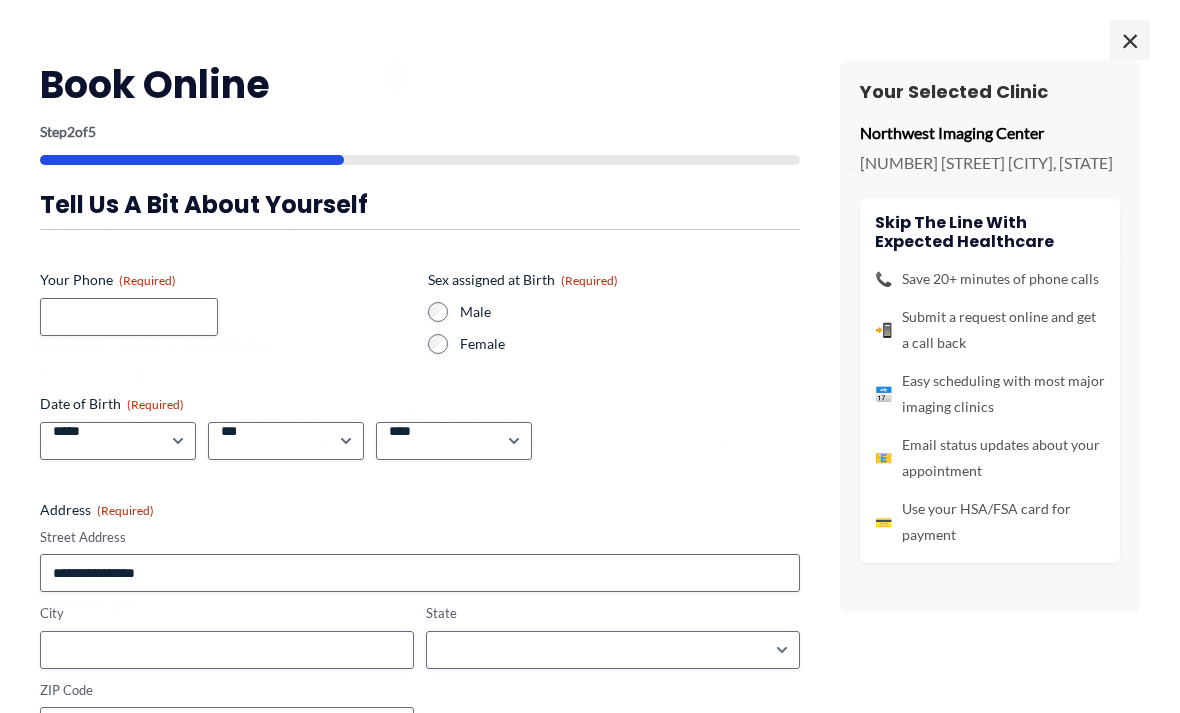 scroll, scrollTop: 410, scrollLeft: 0, axis: vertical 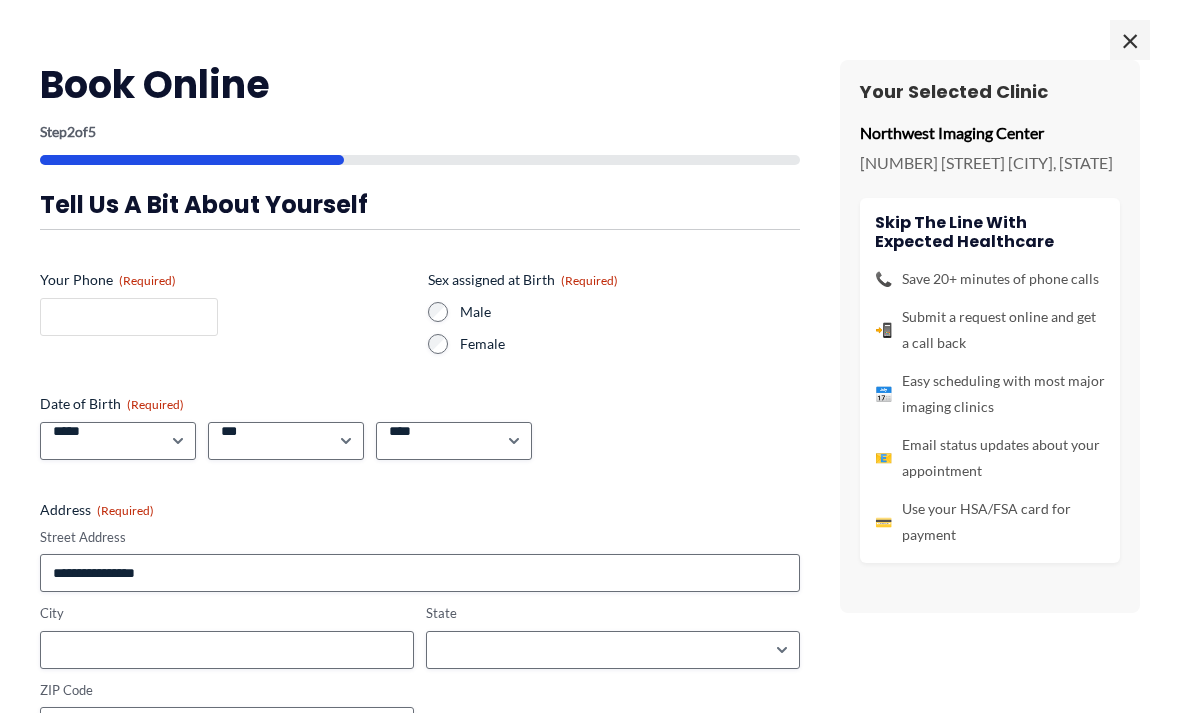 click on "Your Phone (Required)" at bounding box center (129, 317) 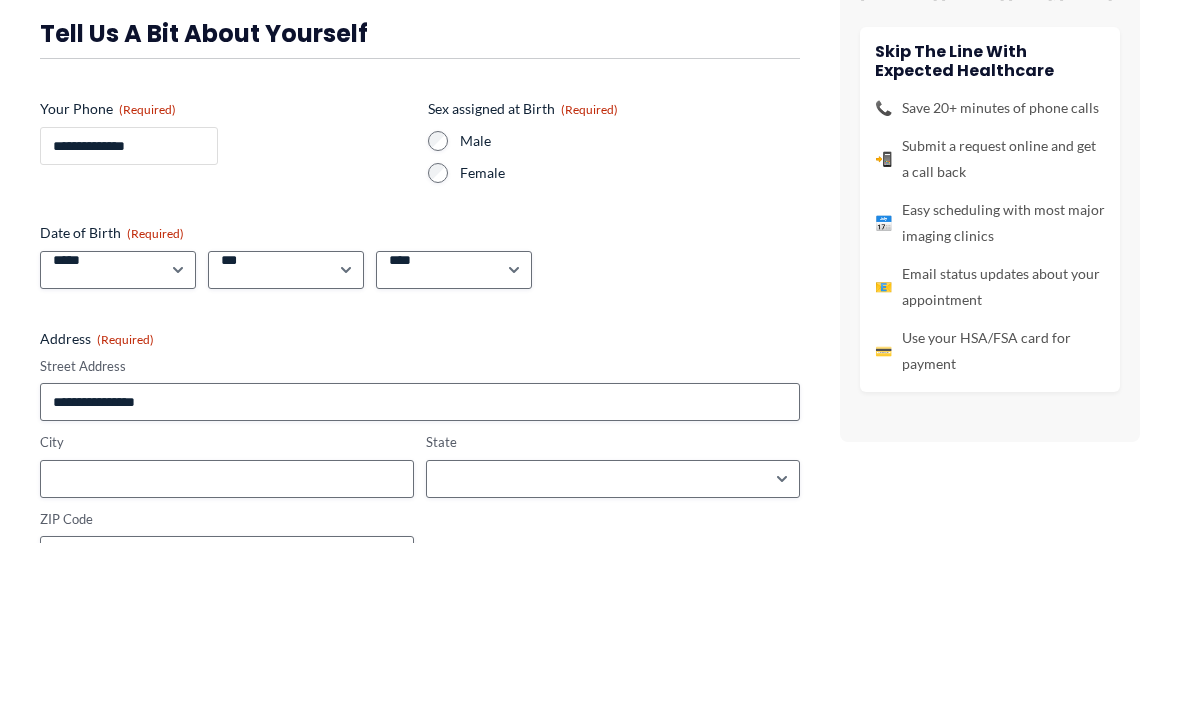 type on "**********" 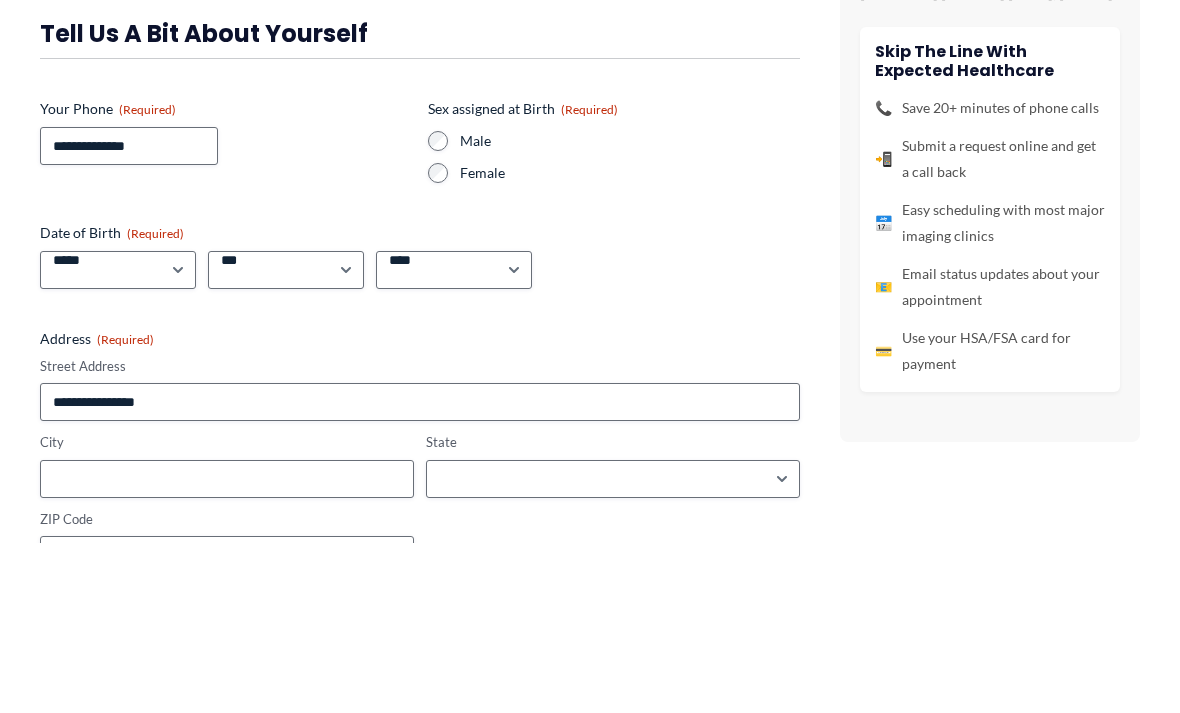 scroll, scrollTop: 581, scrollLeft: 0, axis: vertical 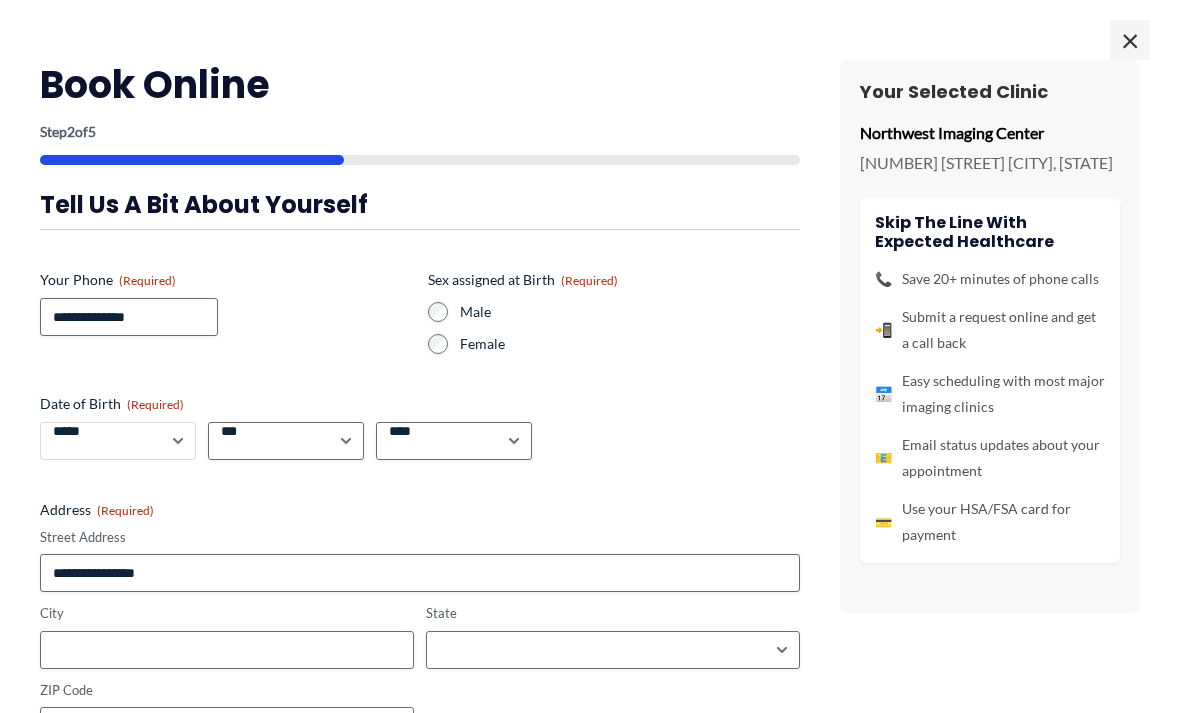 click on "***** * * * * * * * * * ** ** **" at bounding box center [118, 441] 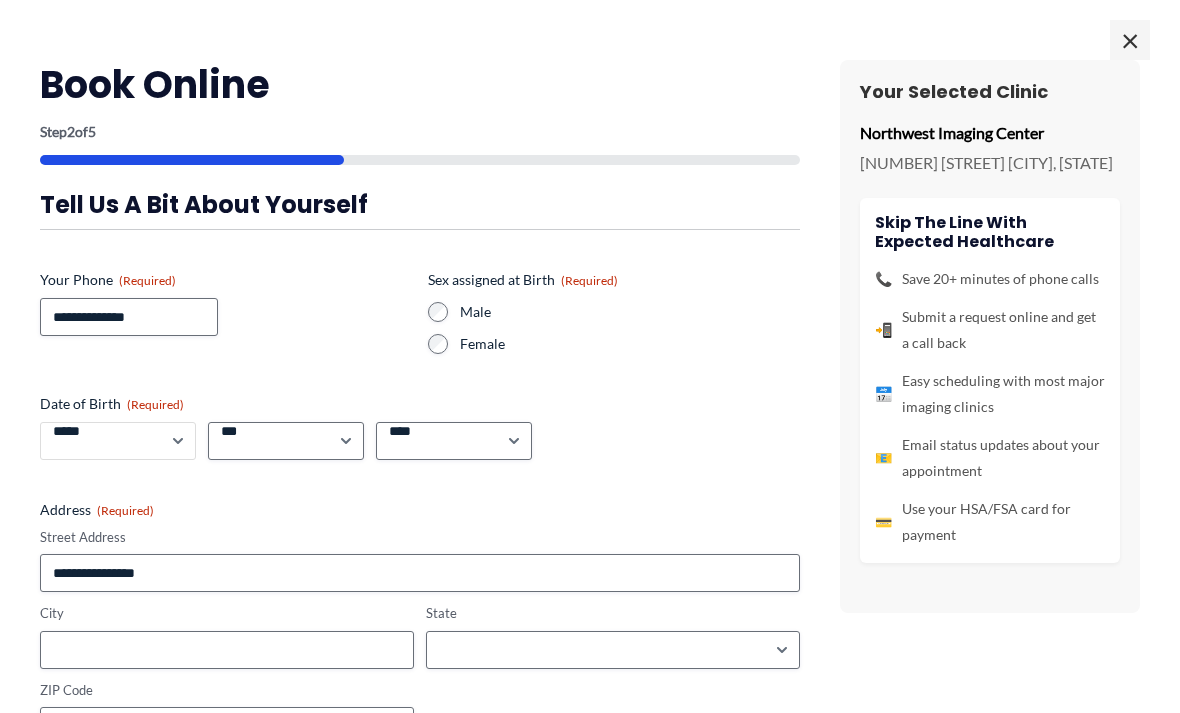 select on "*" 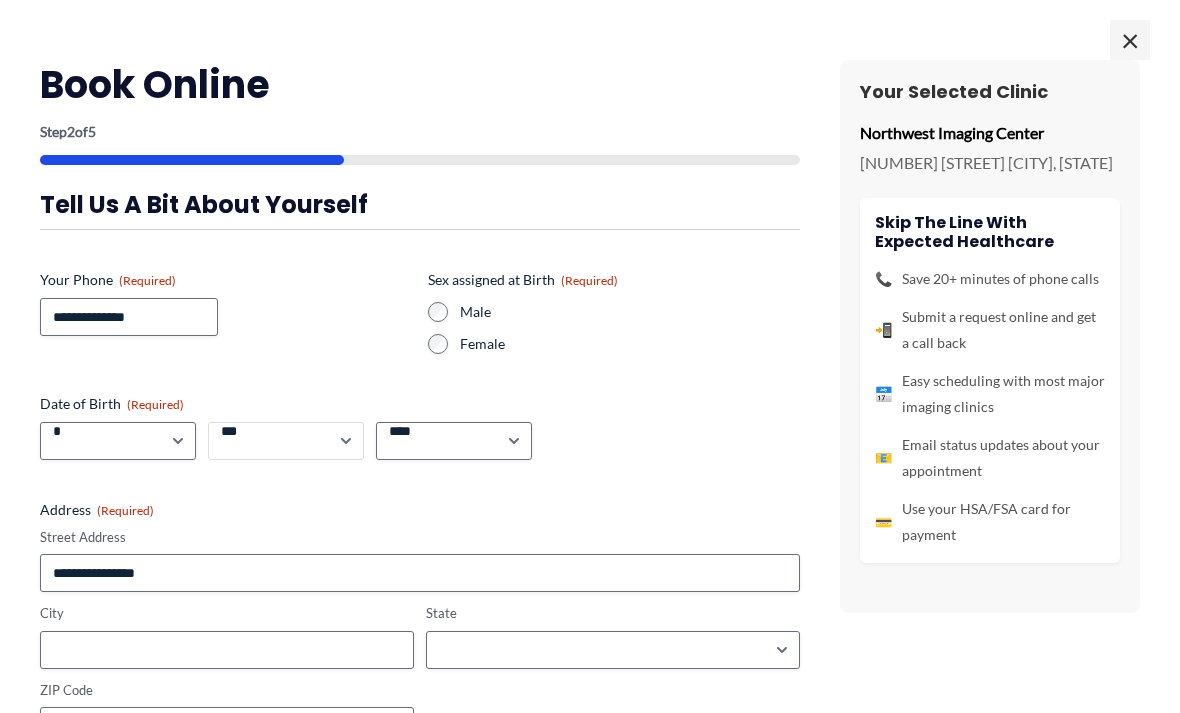 click on "*** * * * * * * * * * ** ** ** ** ** ** ** ** ** ** ** ** ** ** ** ** ** ** ** ** ** **" at bounding box center [286, 441] 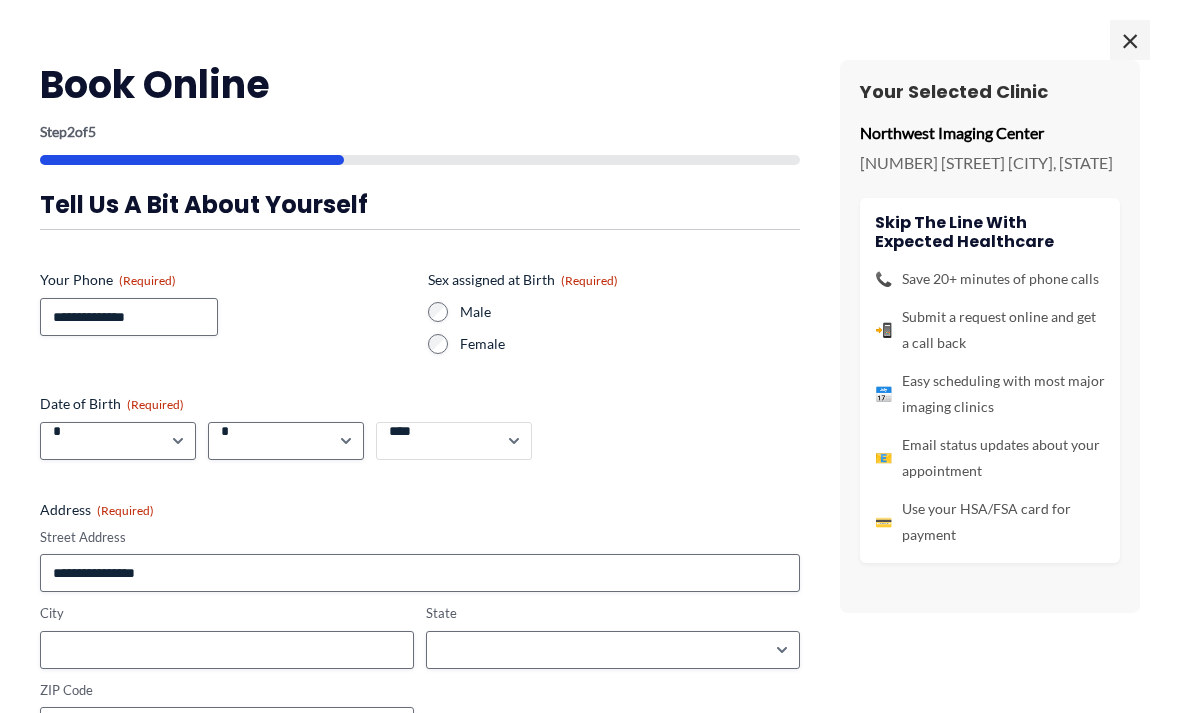 click on "**** **** **** **** **** **** **** **** **** **** **** **** **** **** **** **** **** **** **** **** **** **** **** **** **** **** **** **** **** **** **** **** **** **** **** **** **** **** **** **** **** **** **** **** **** **** **** **** **** **** **** **** **** **** **** **** **** **** **** **** **** **** **** **** **** **** **** **** **** **** **** **** **** **** **** **** **** **** **** **** **** **** **** **** **** **** **** **** **** **** **** **** **** **** **** **** **** **** **** **** **** **** **** **** **** **** **** ****" at bounding box center (454, 441) 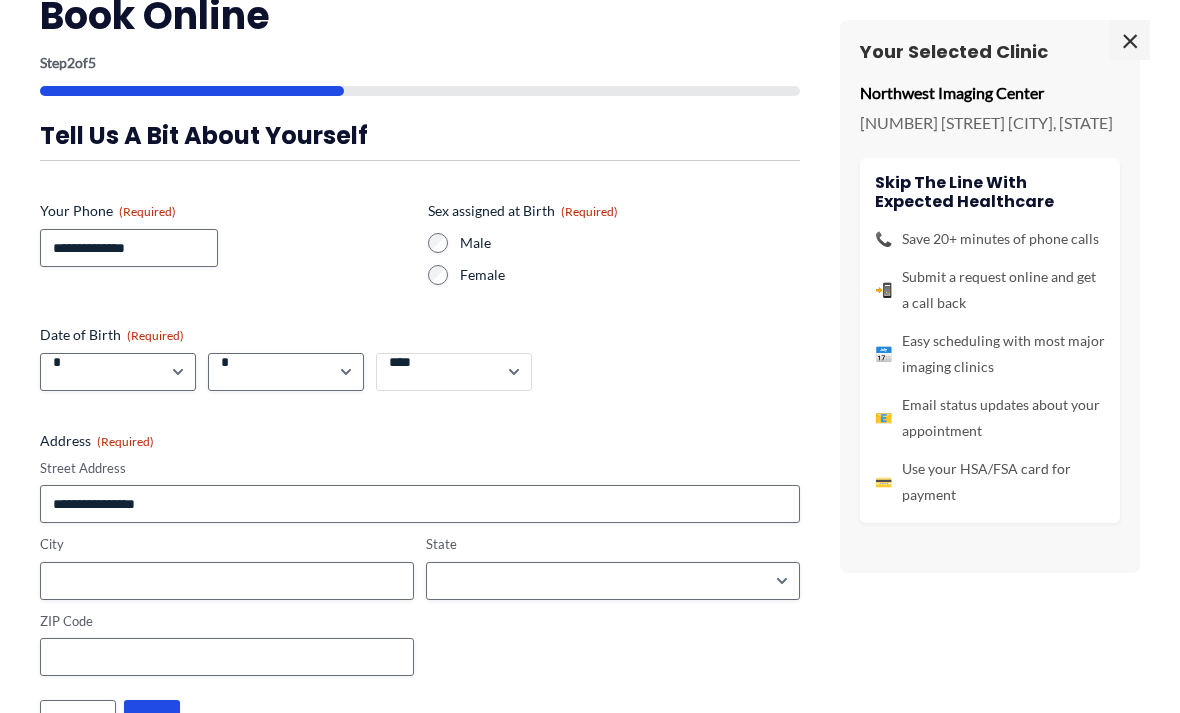 scroll, scrollTop: 68, scrollLeft: 0, axis: vertical 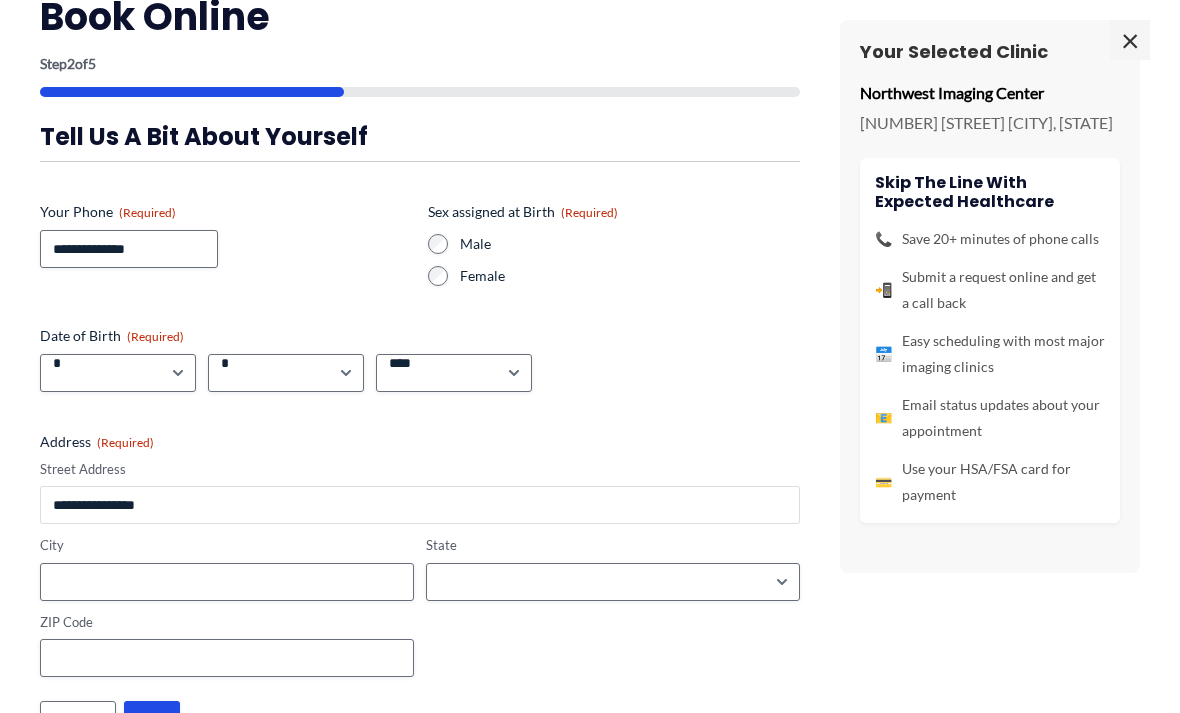 click on "Street Address" at bounding box center (420, 505) 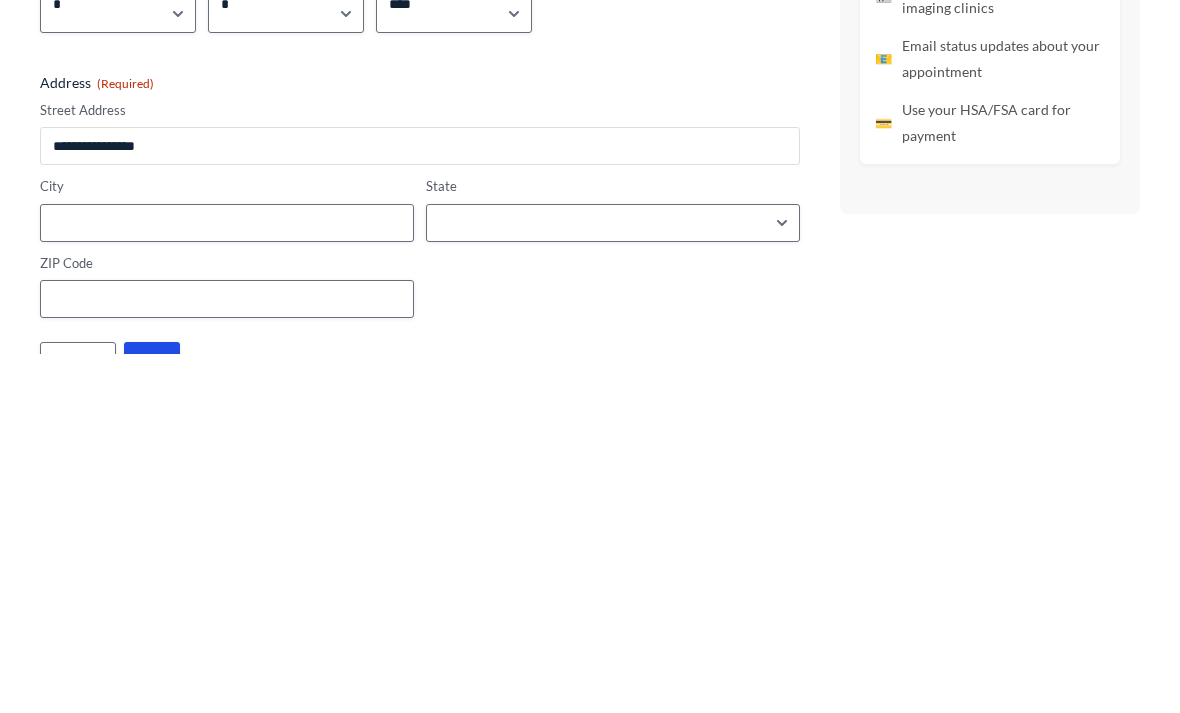 type on "**********" 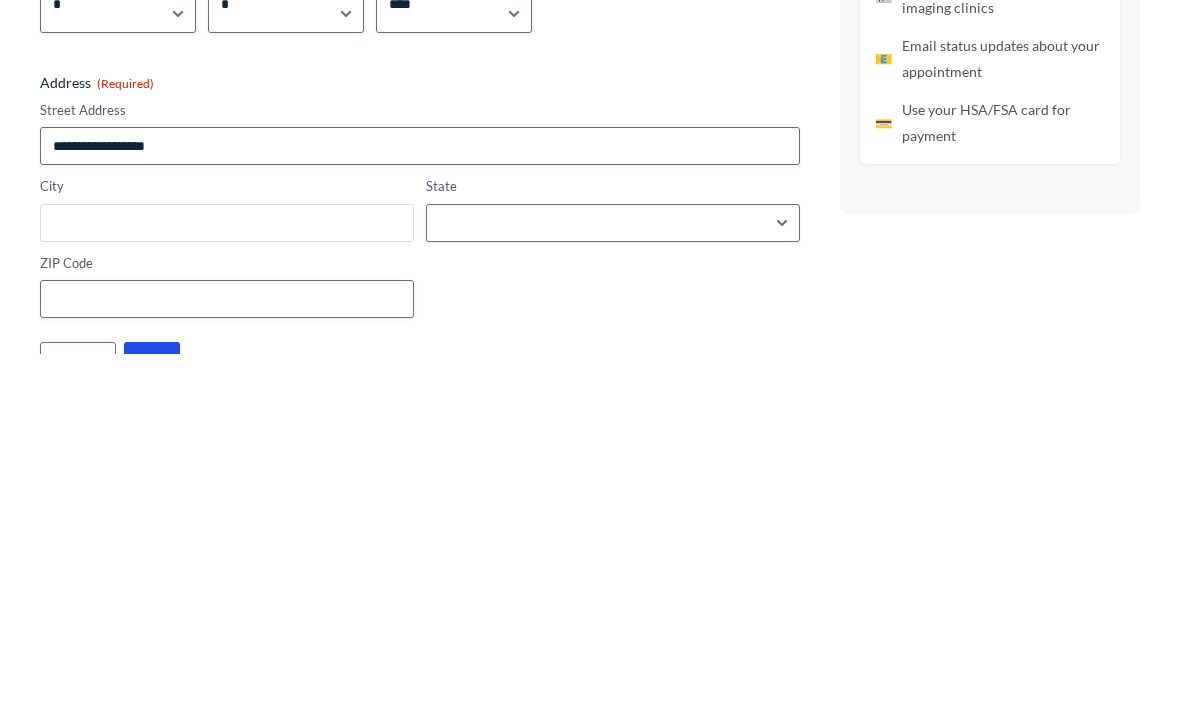 type on "***" 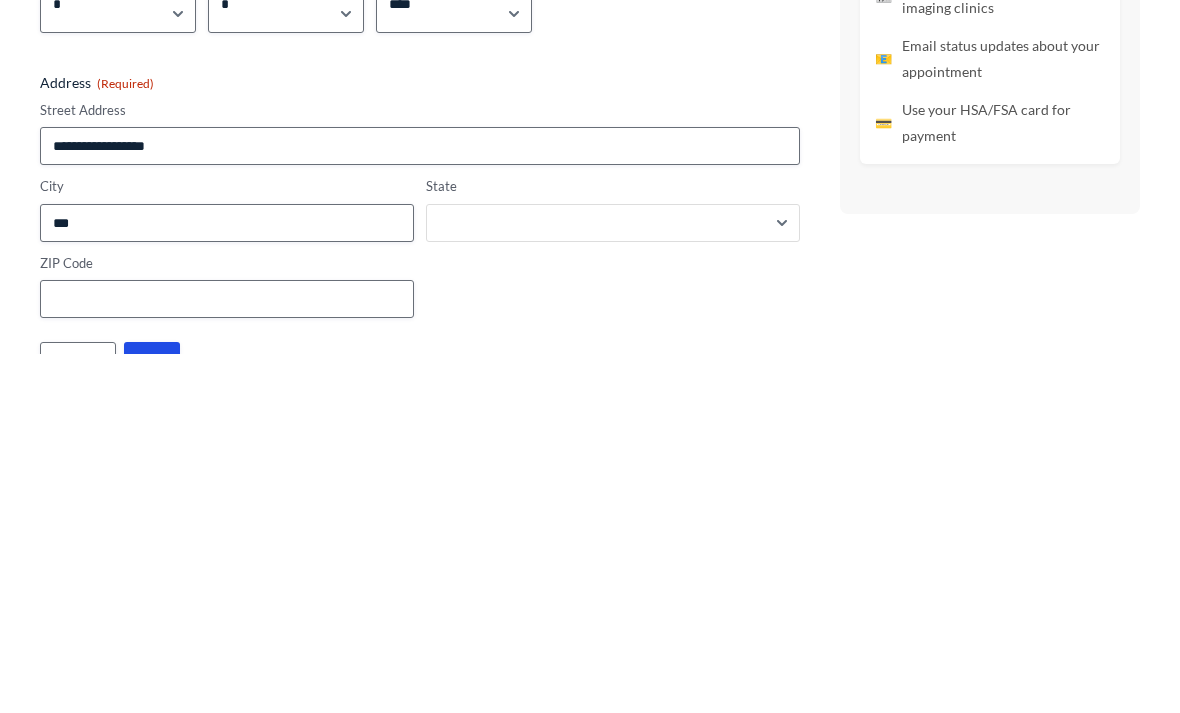 select on "*****" 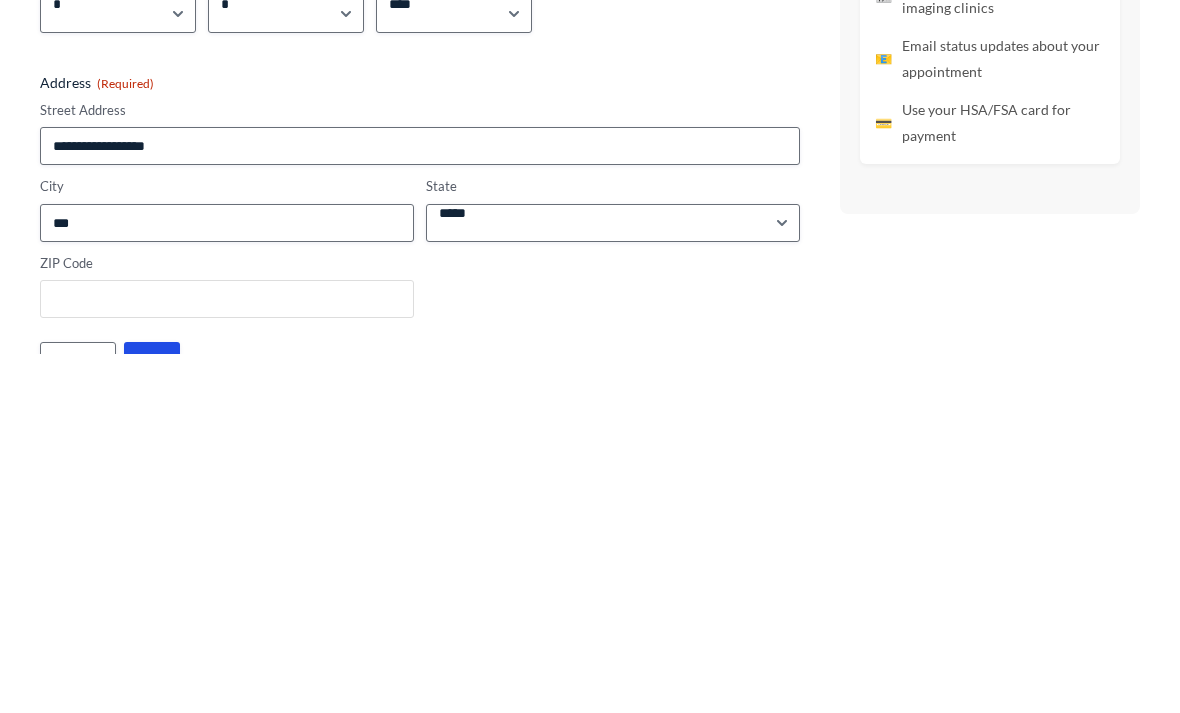 type on "*****" 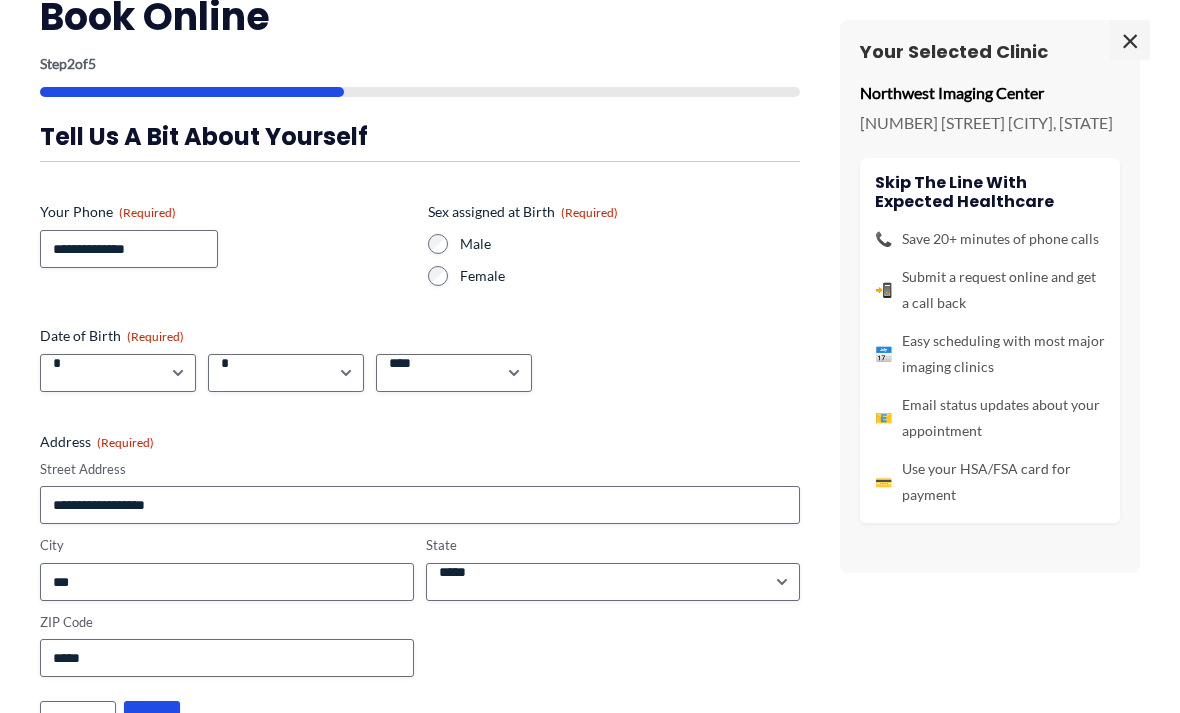 scroll, scrollTop: 1394, scrollLeft: 0, axis: vertical 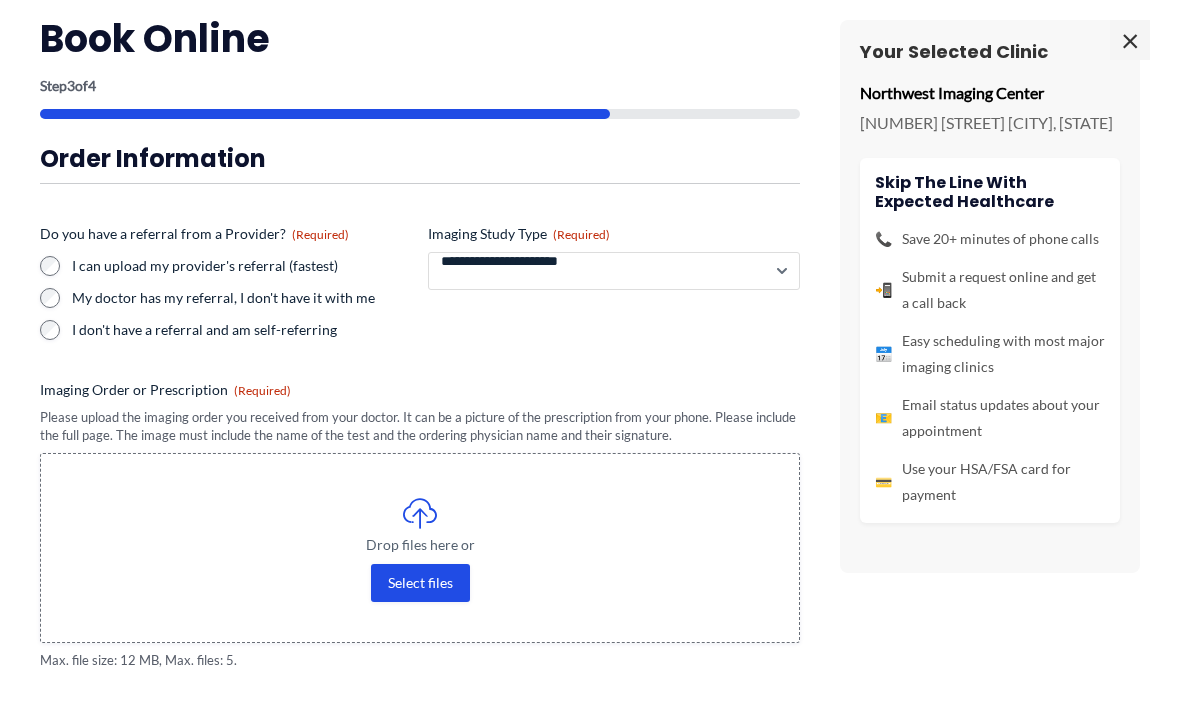 click on "**********" at bounding box center [614, 271] 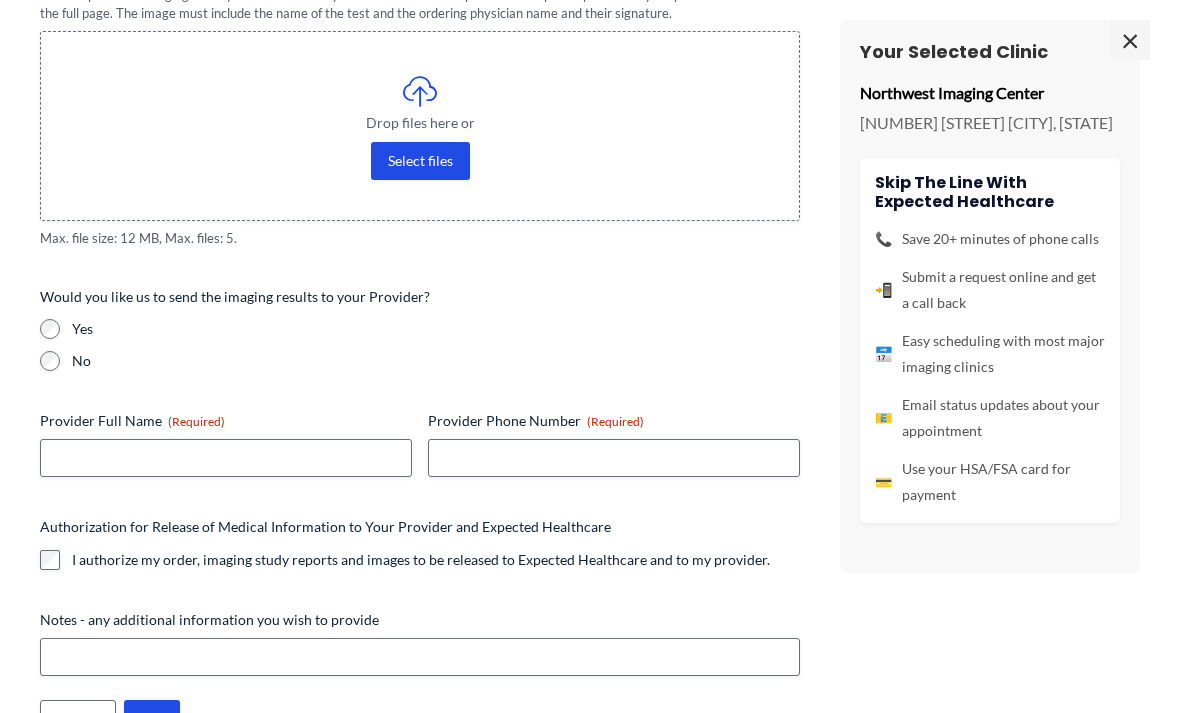 scroll, scrollTop: 466, scrollLeft: 0, axis: vertical 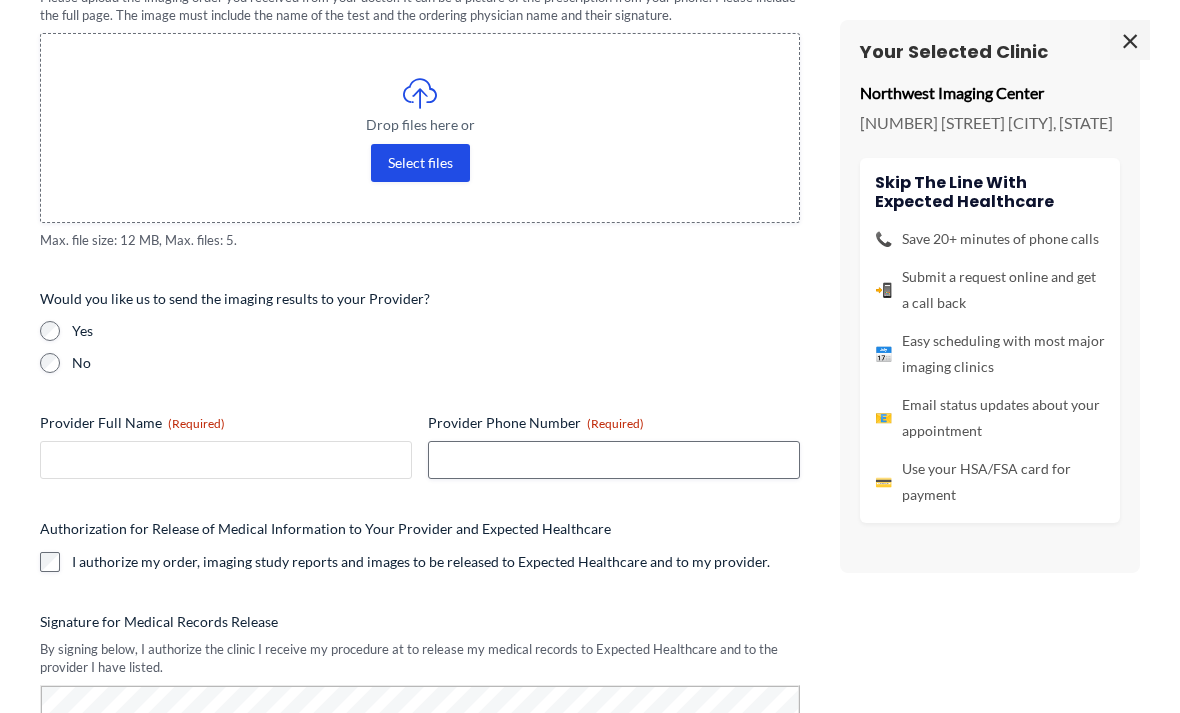 click on "Provider Full Name (Required)" at bounding box center [226, 460] 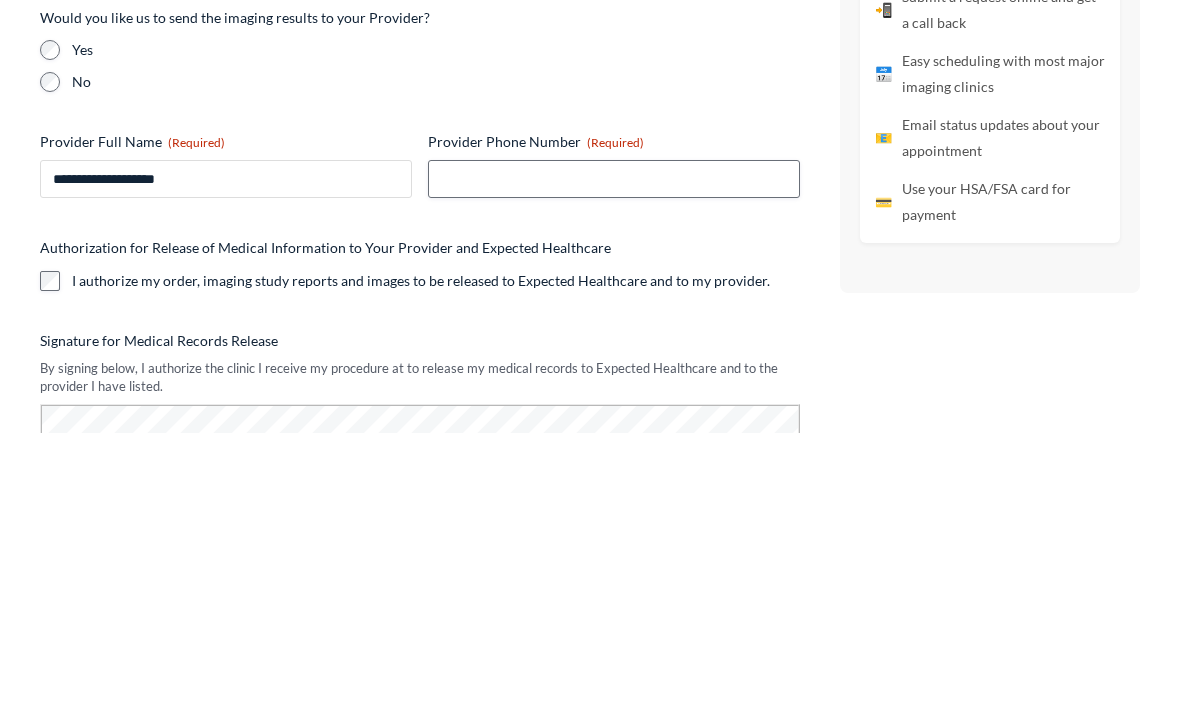 type on "**********" 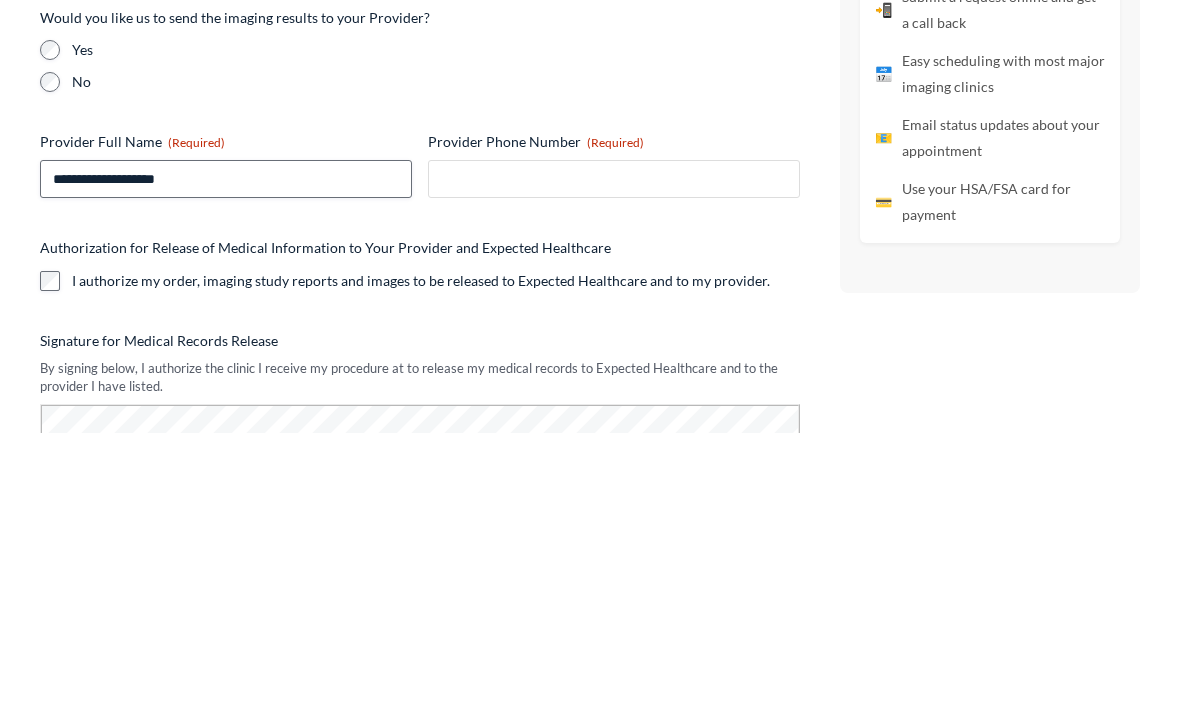 click on "Provider Phone Number (Required)" at bounding box center [614, 460] 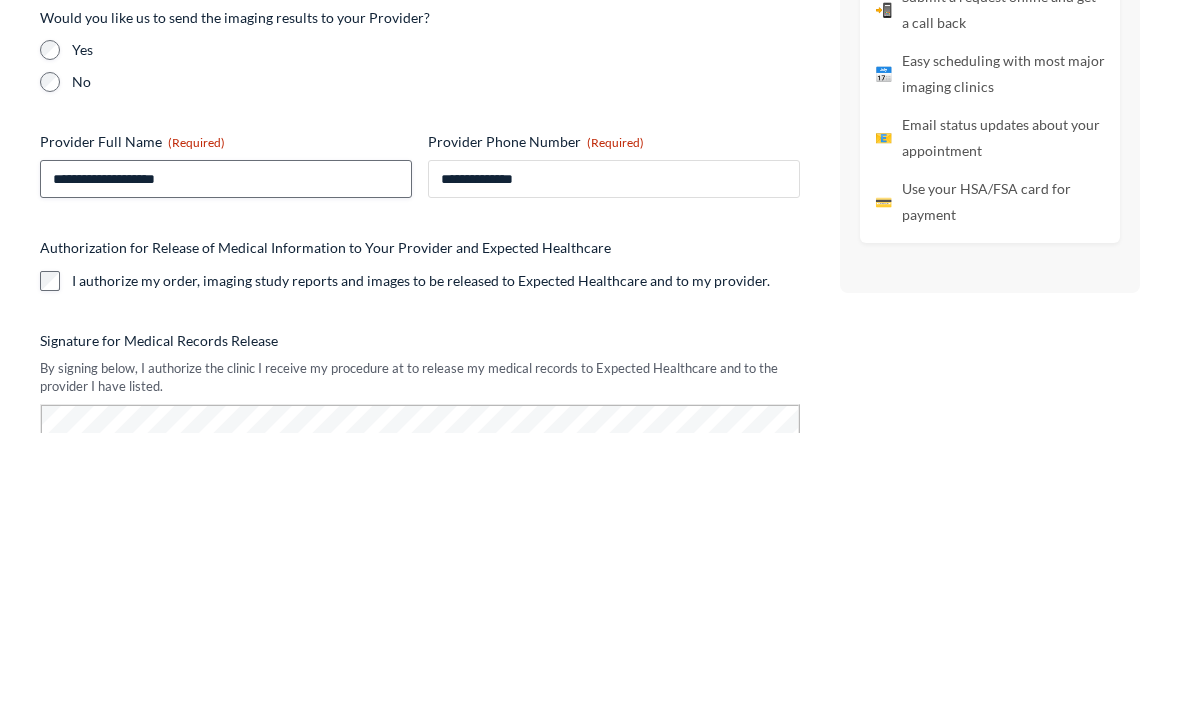type on "**********" 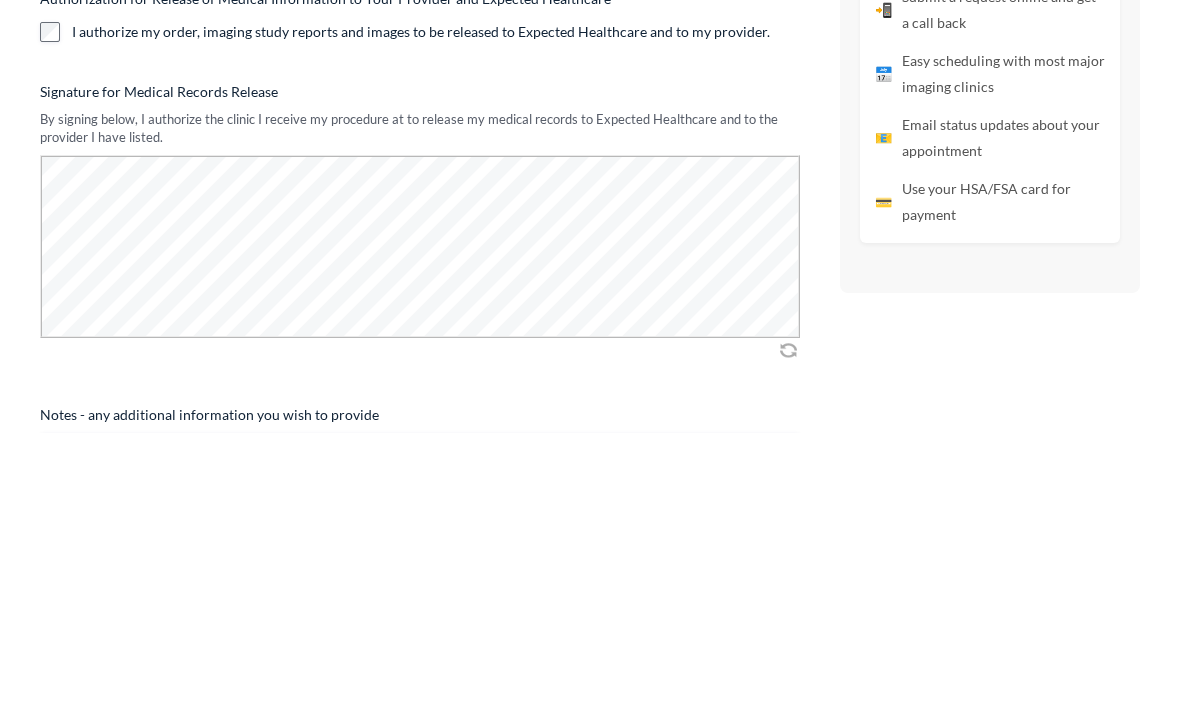 scroll, scrollTop: 744, scrollLeft: 0, axis: vertical 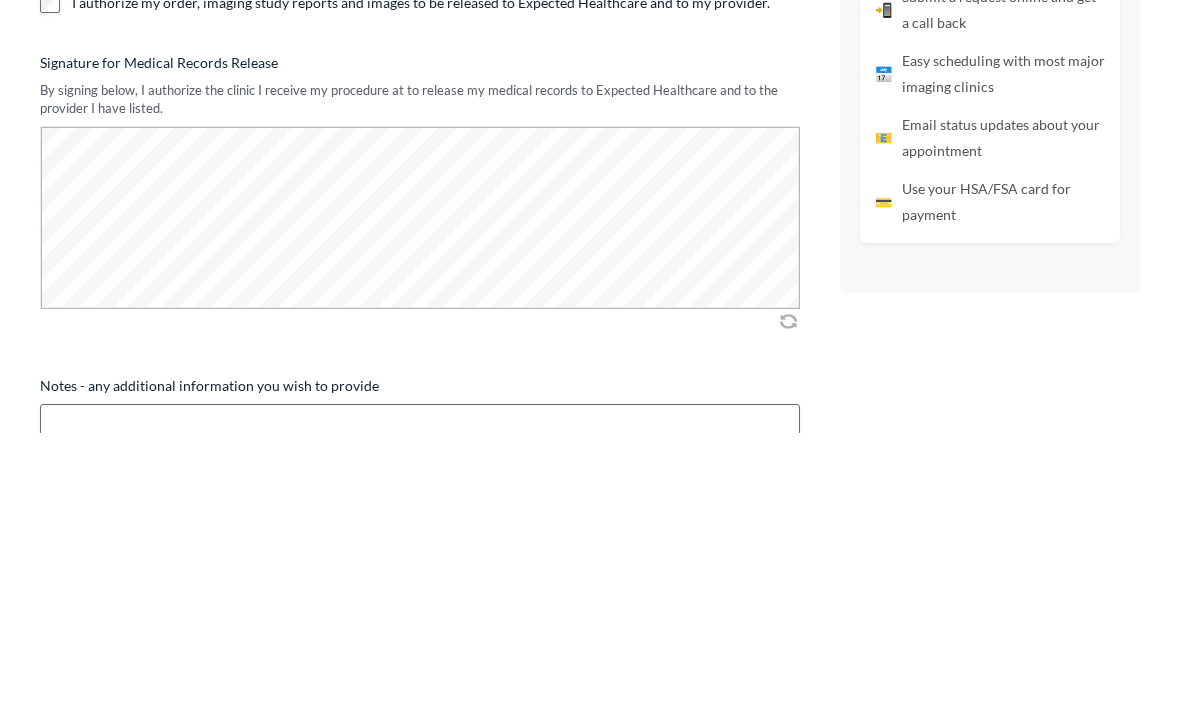 click on "**********" at bounding box center [590, 50] 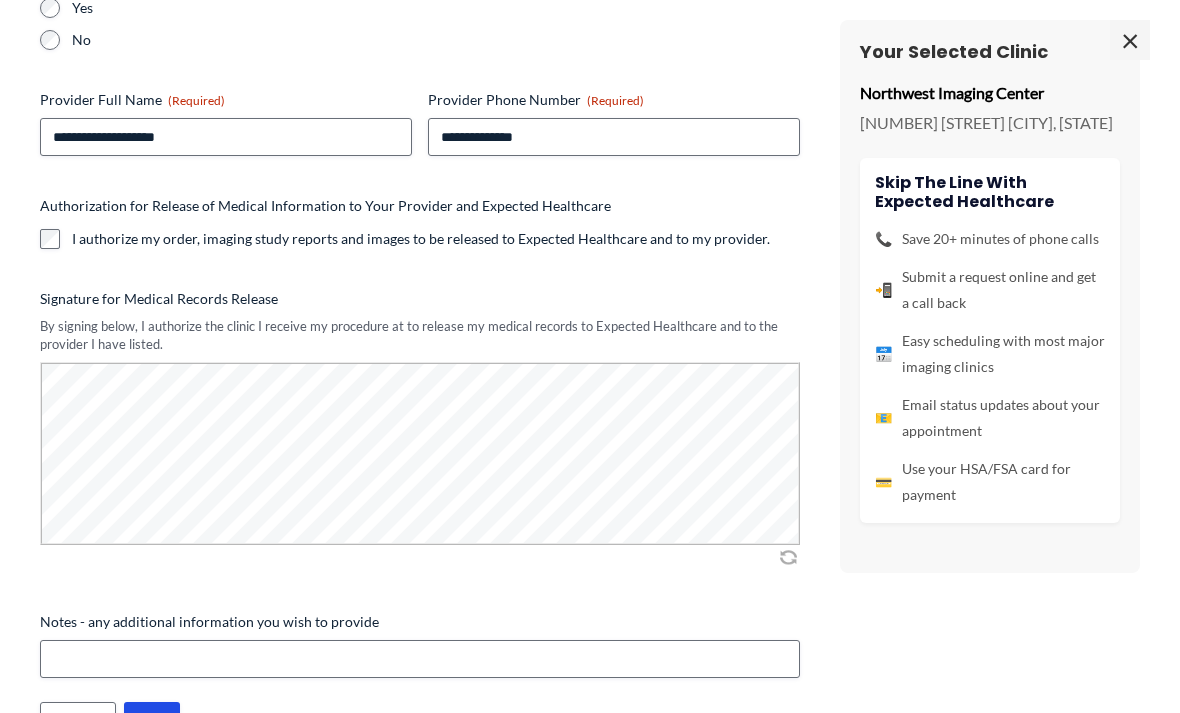 scroll, scrollTop: 788, scrollLeft: 0, axis: vertical 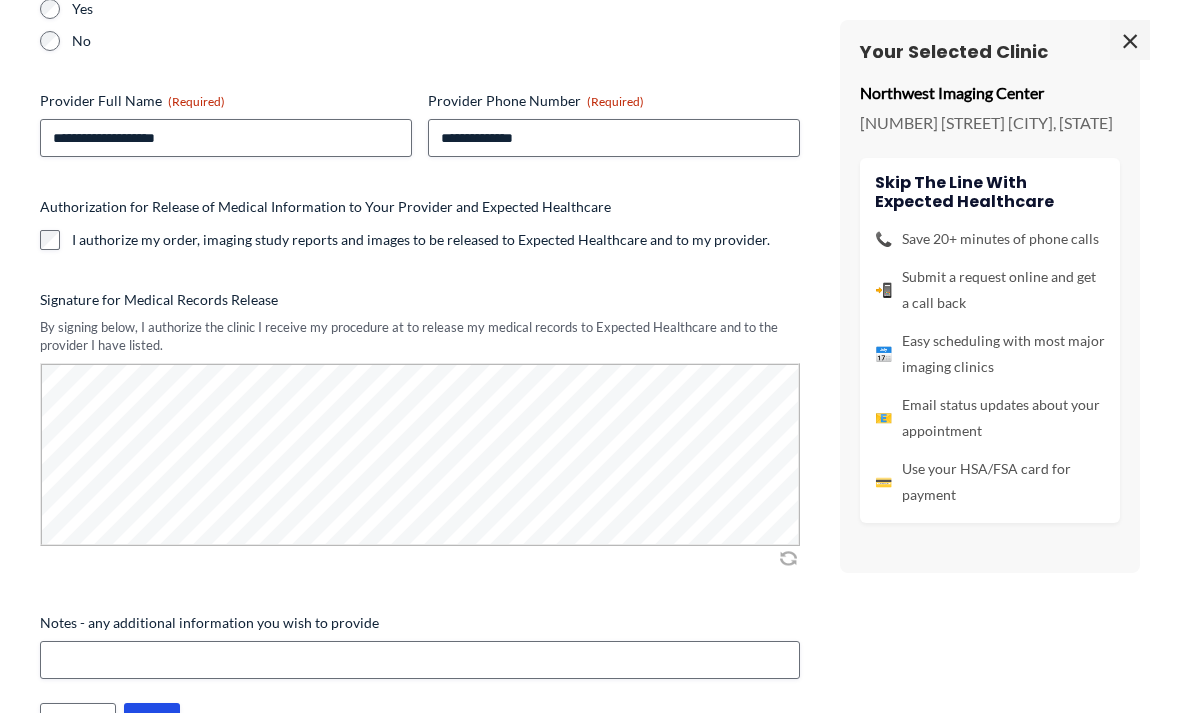 click at bounding box center [788, 558] 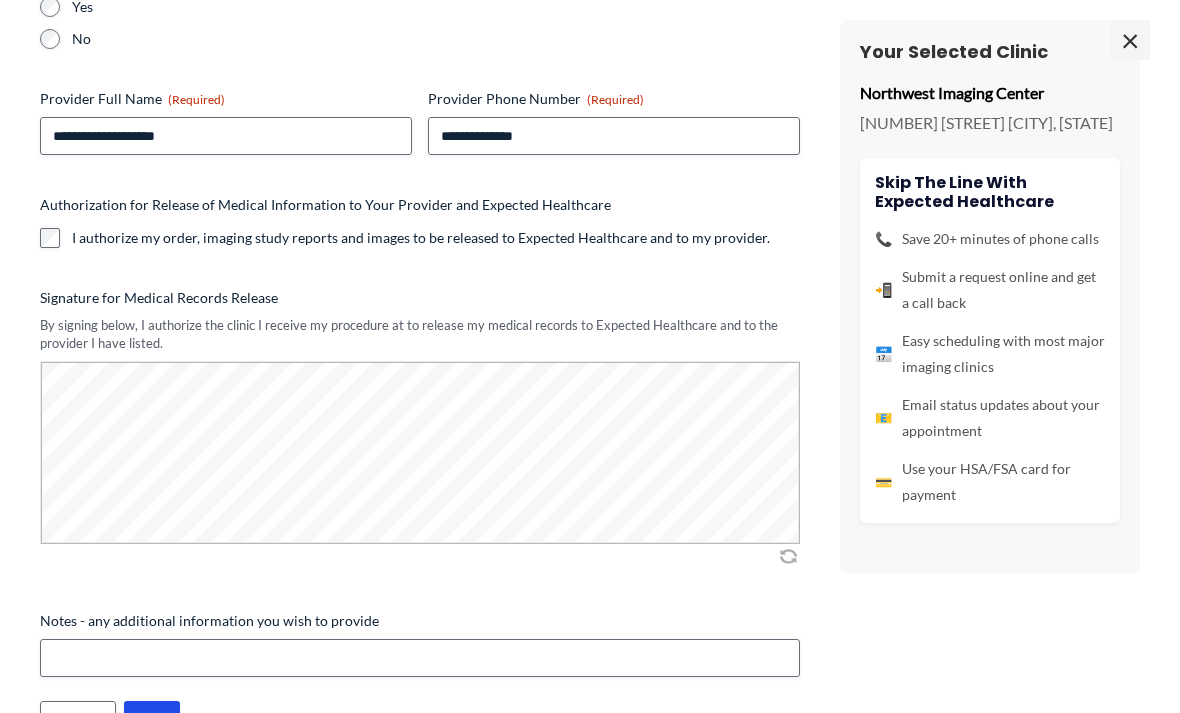 scroll, scrollTop: 788, scrollLeft: 0, axis: vertical 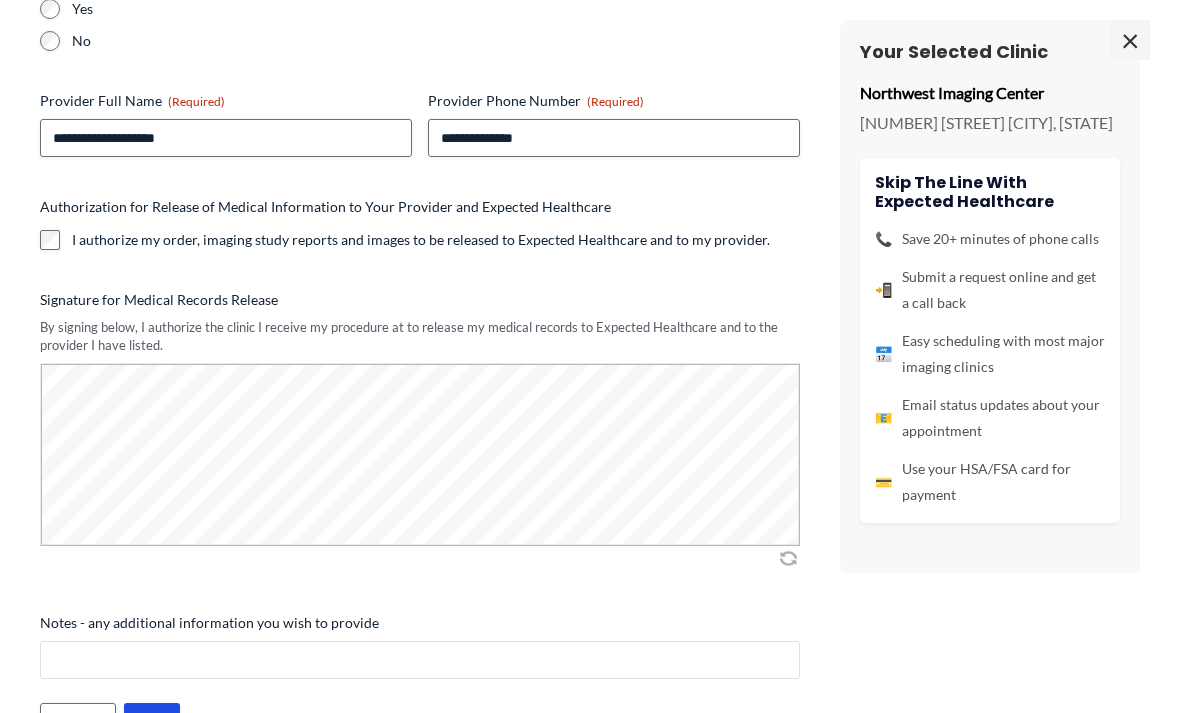 click on "Notes - any additional information you wish to provide" at bounding box center [420, 660] 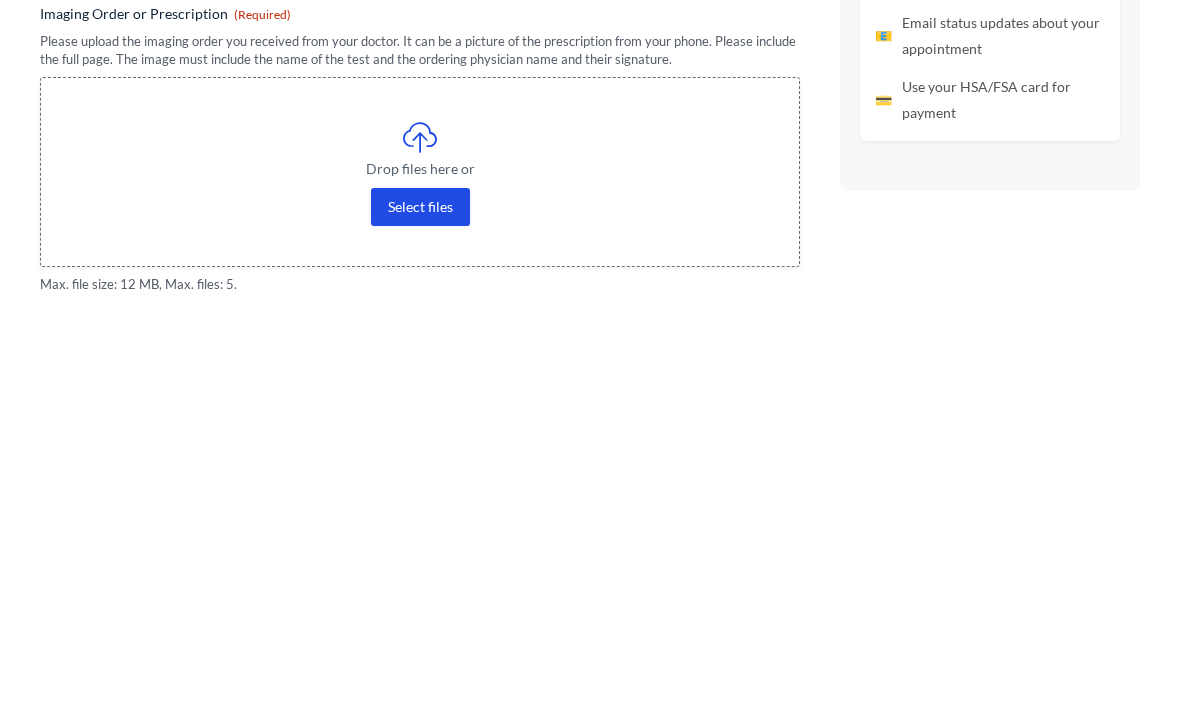 scroll, scrollTop: 0, scrollLeft: 0, axis: both 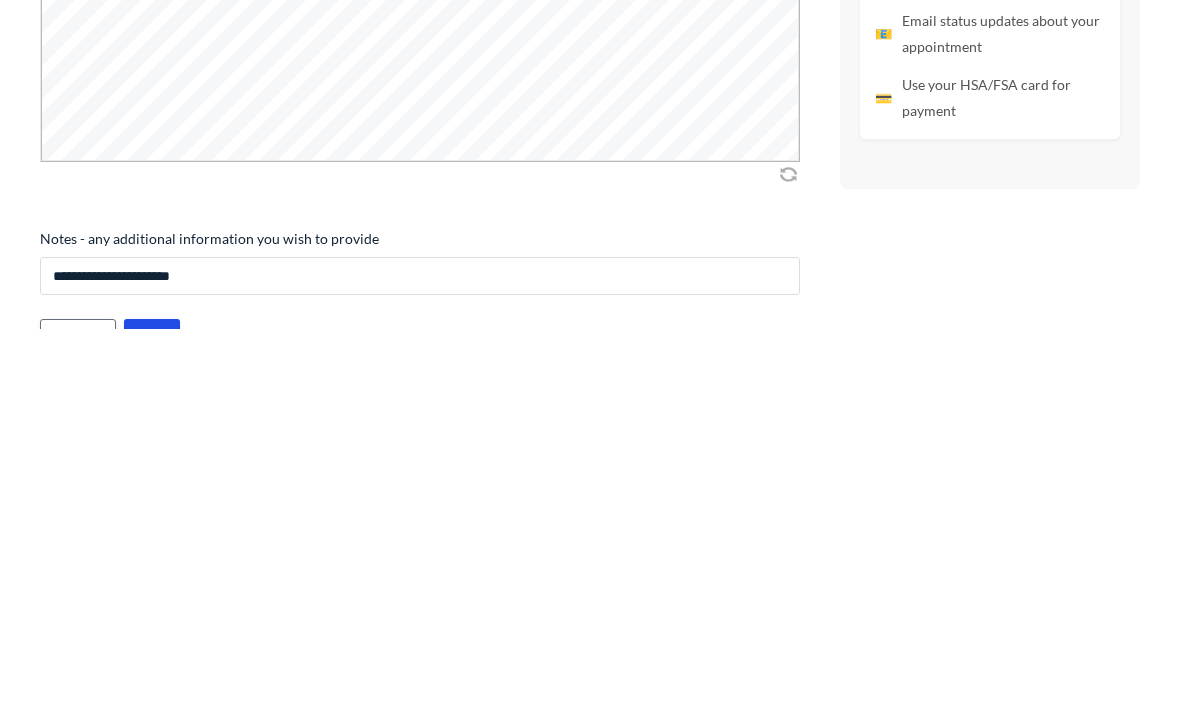 click on "**********" at bounding box center [420, 660] 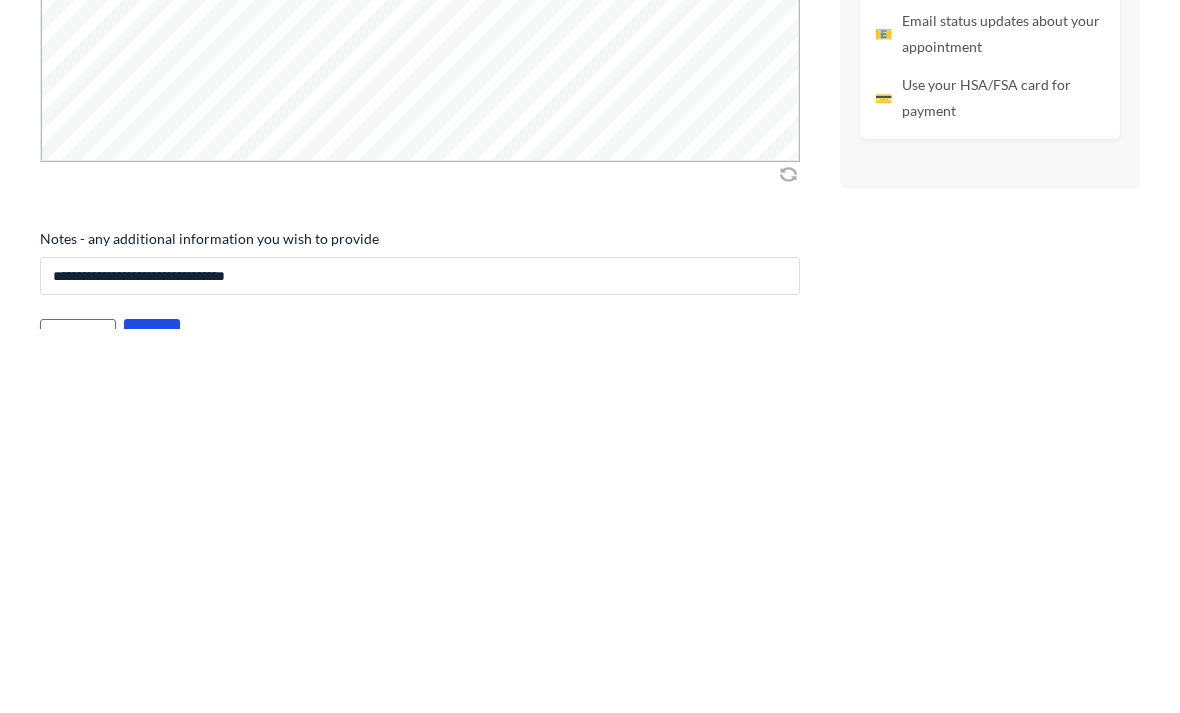 click on "**********" at bounding box center [420, 660] 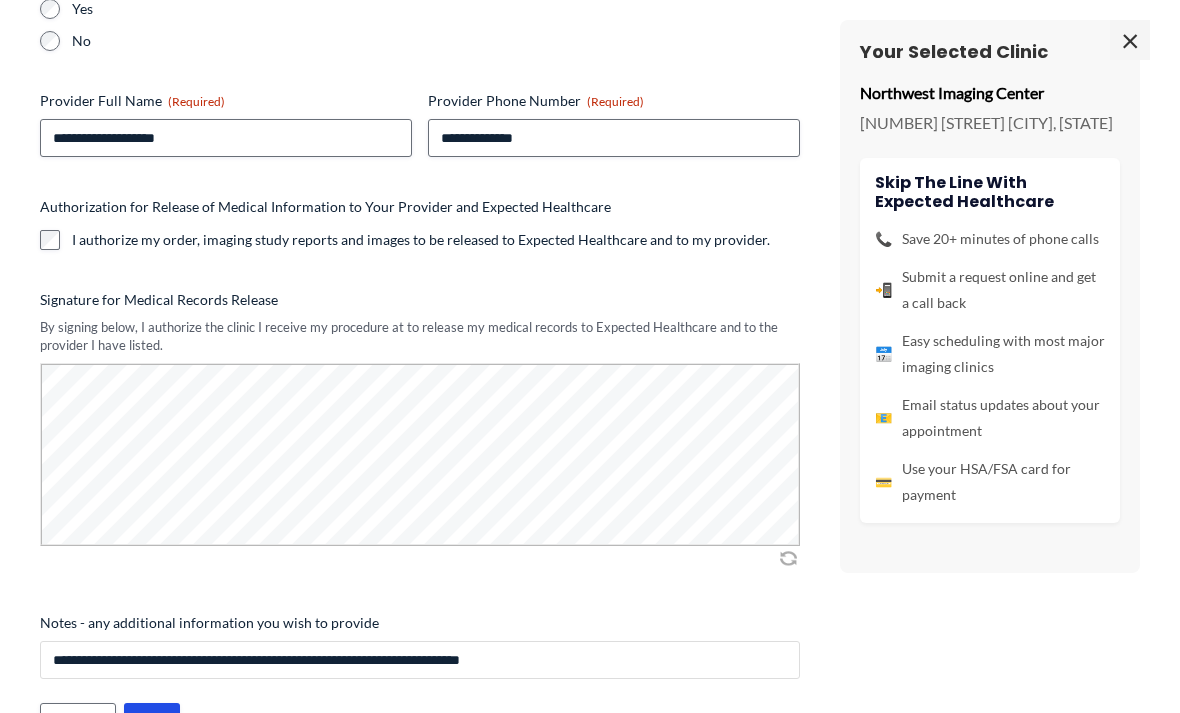 scroll, scrollTop: 1538, scrollLeft: 0, axis: vertical 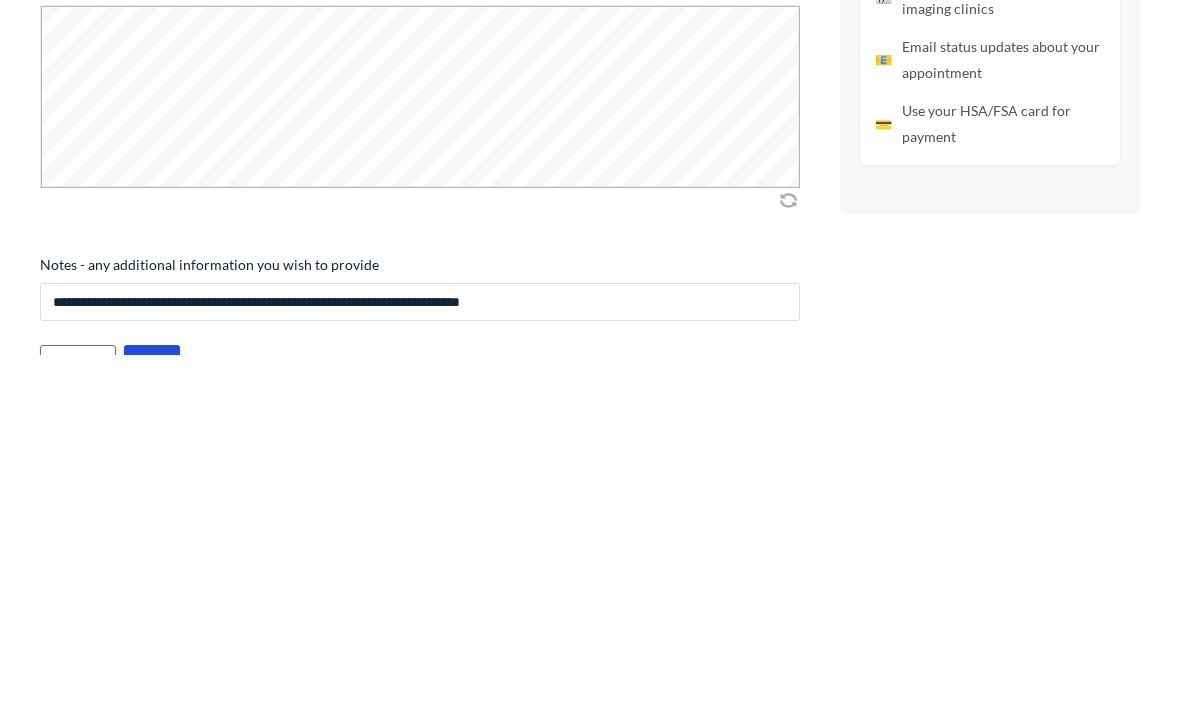 type on "**********" 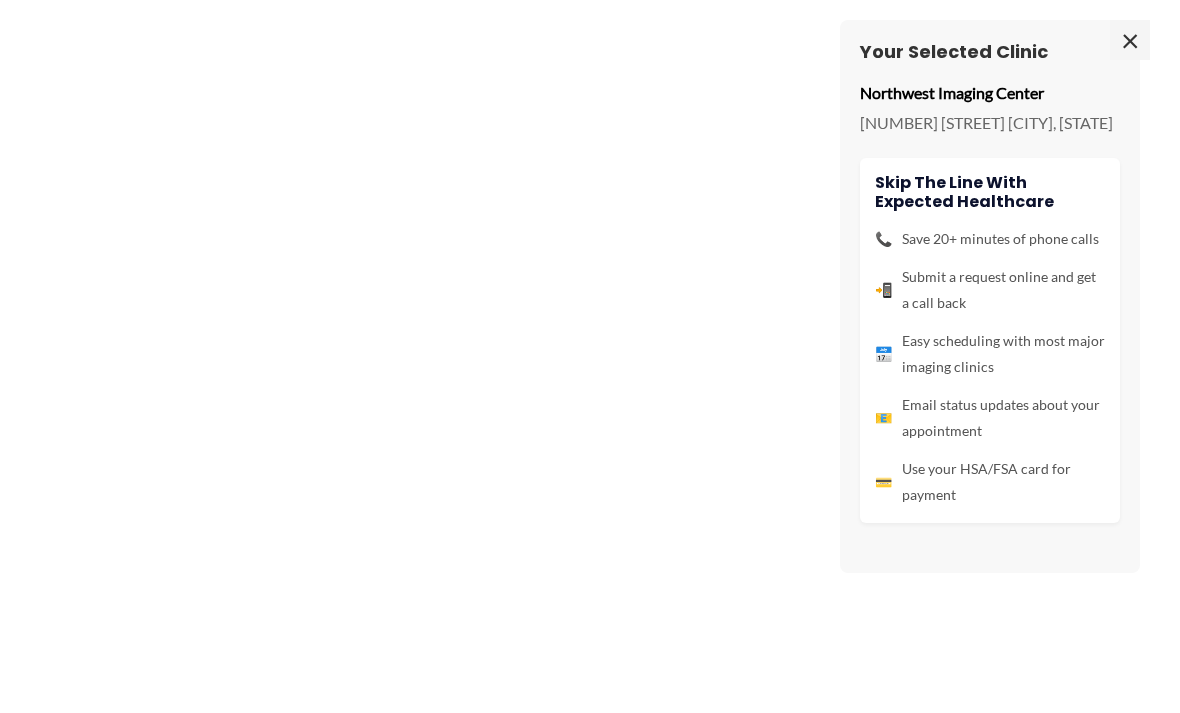 scroll, scrollTop: 0, scrollLeft: 0, axis: both 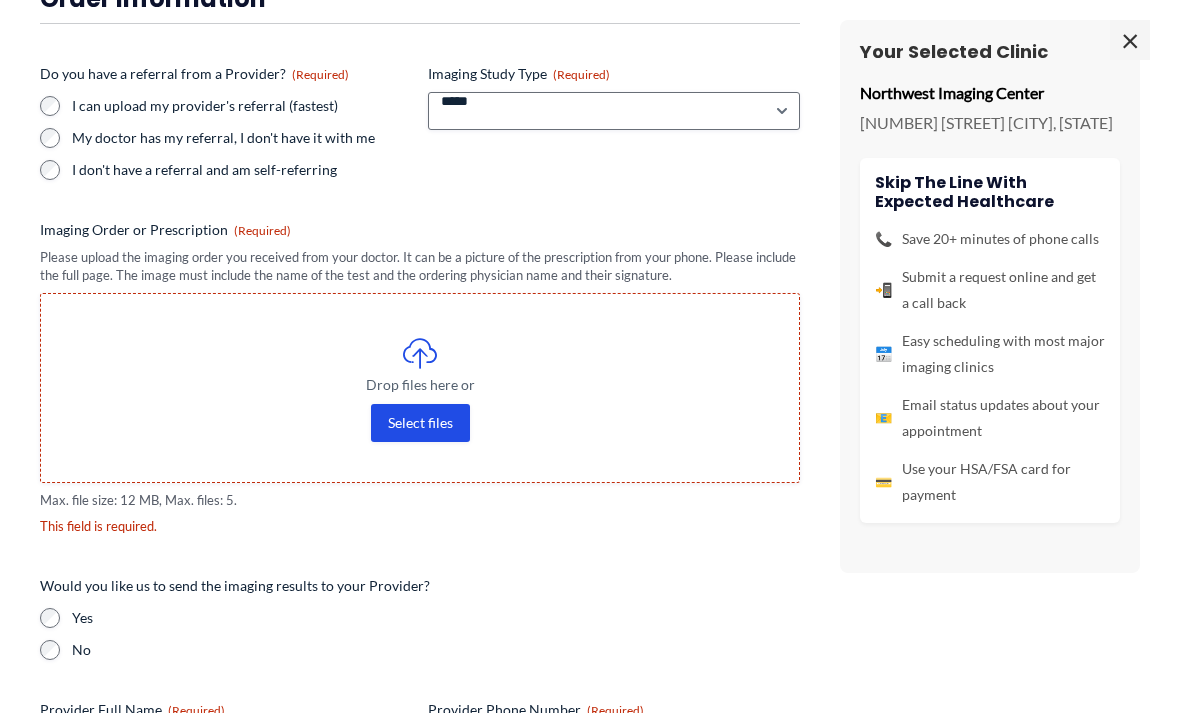 click on "Select files" at bounding box center (420, 423) 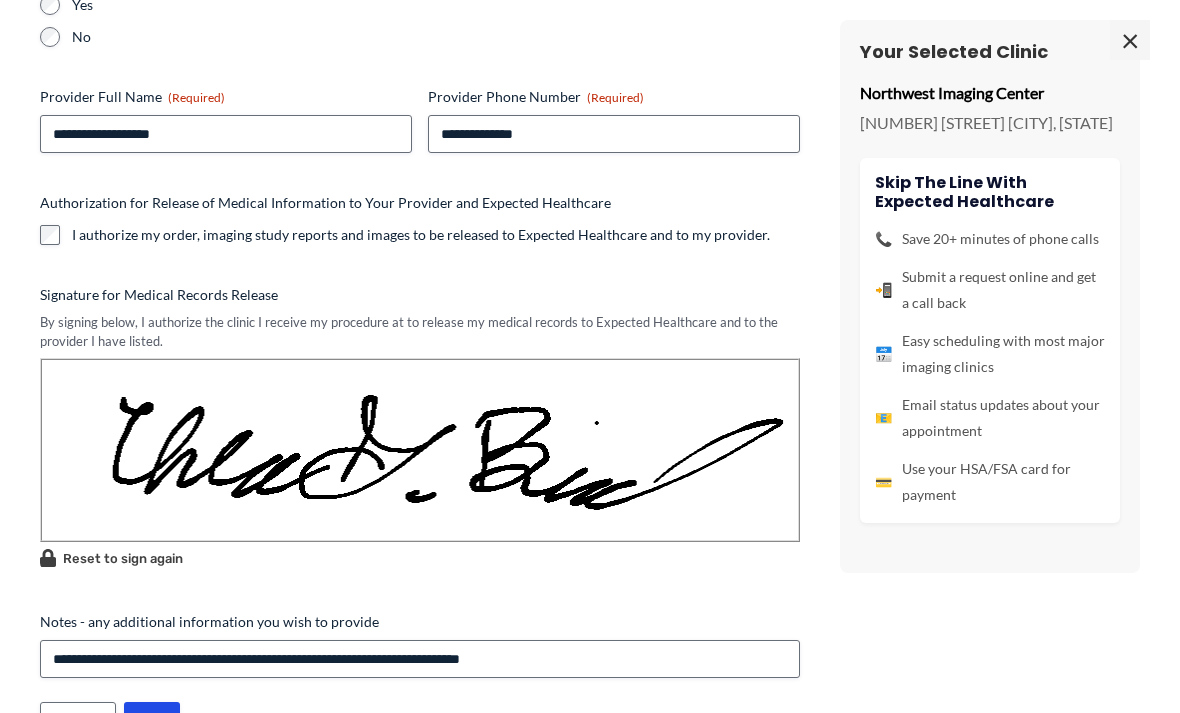 scroll, scrollTop: 997, scrollLeft: 0, axis: vertical 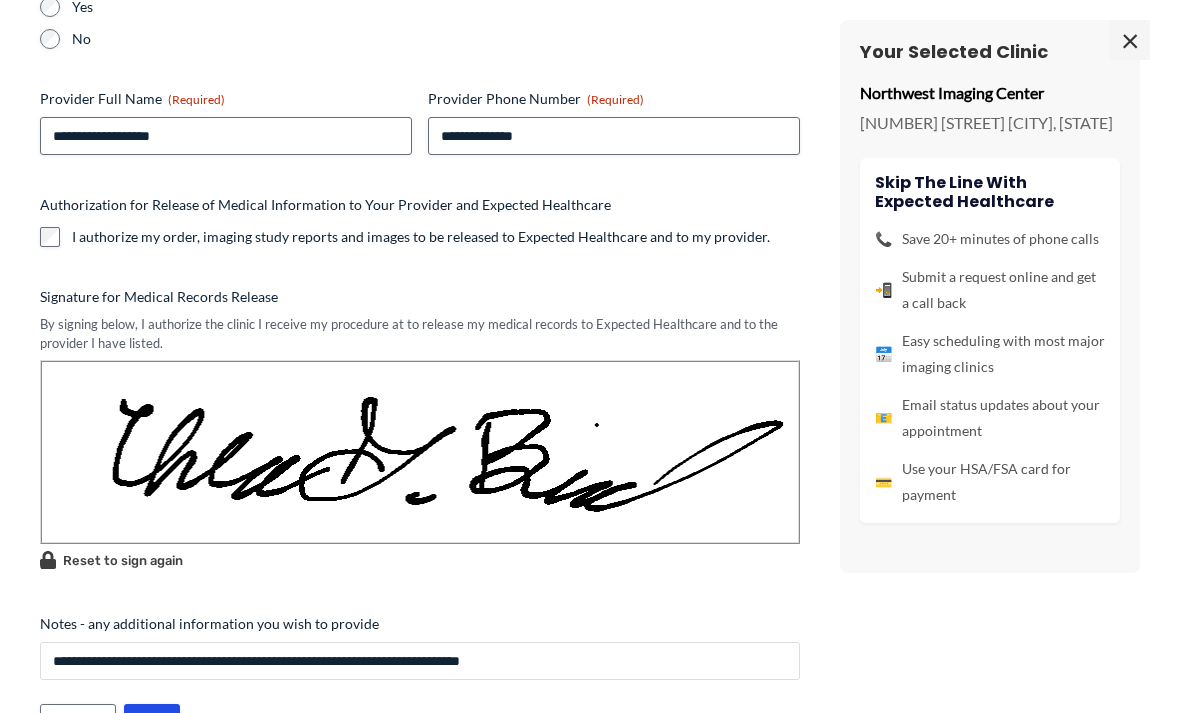 click on "**********" at bounding box center [420, 661] 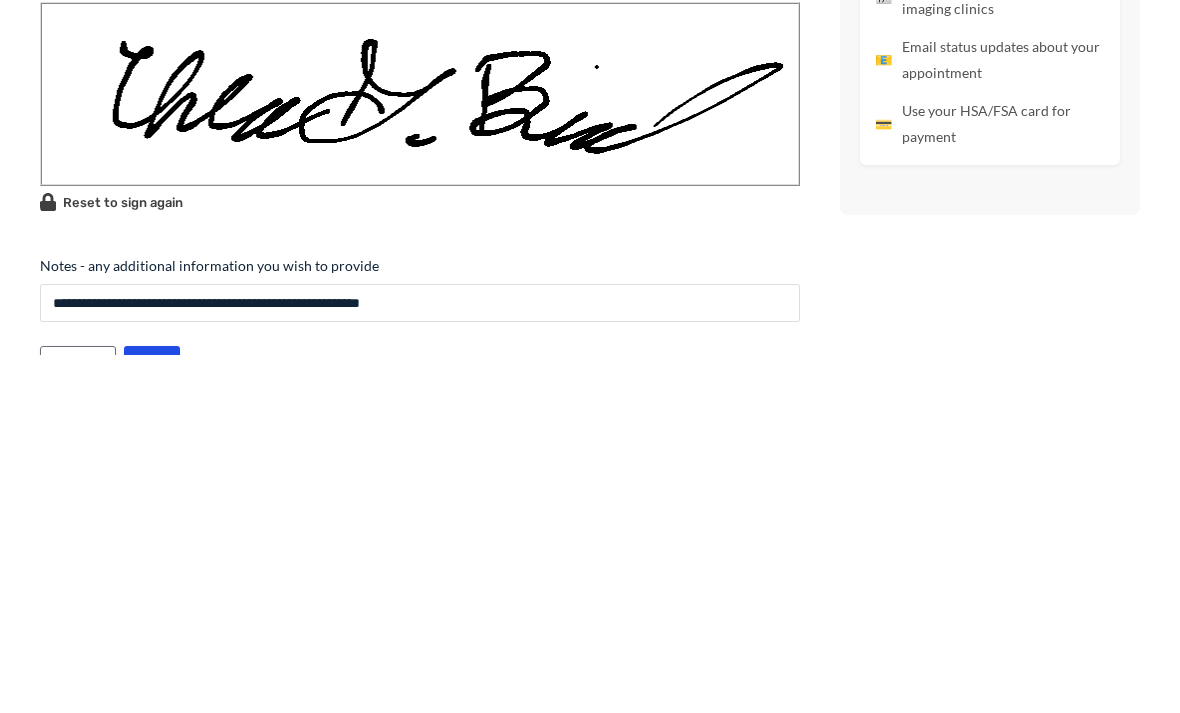 type on "**********" 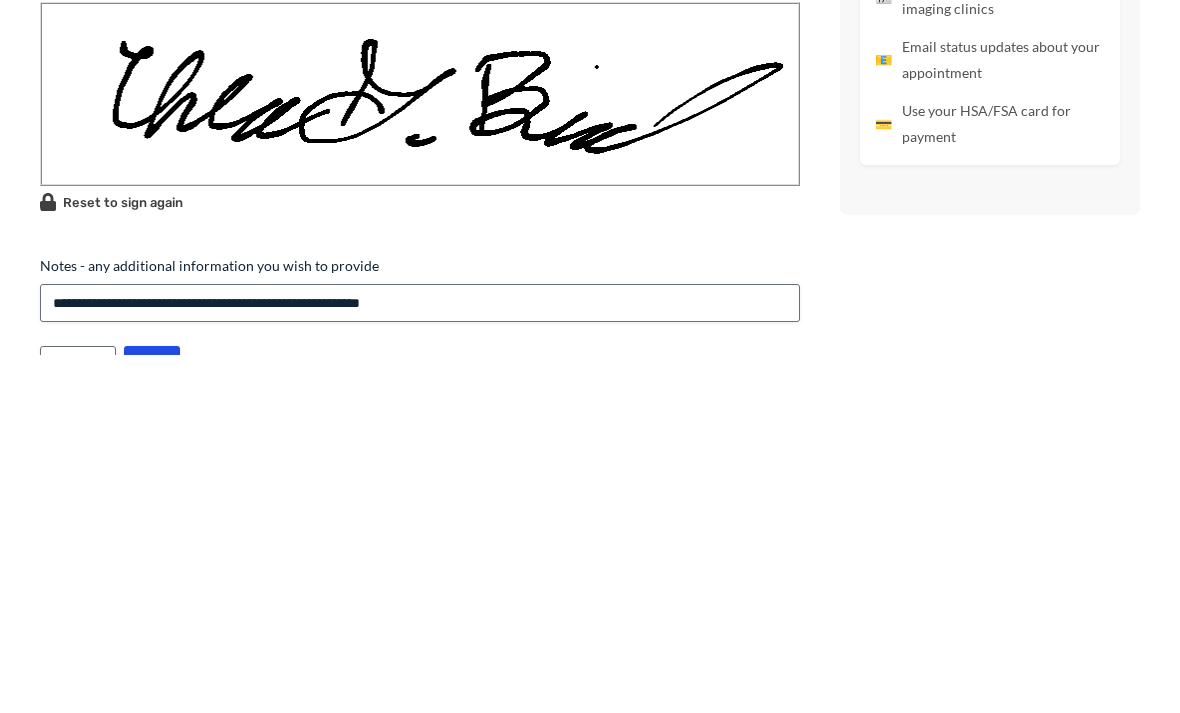 click on "**********" at bounding box center (590, -98) 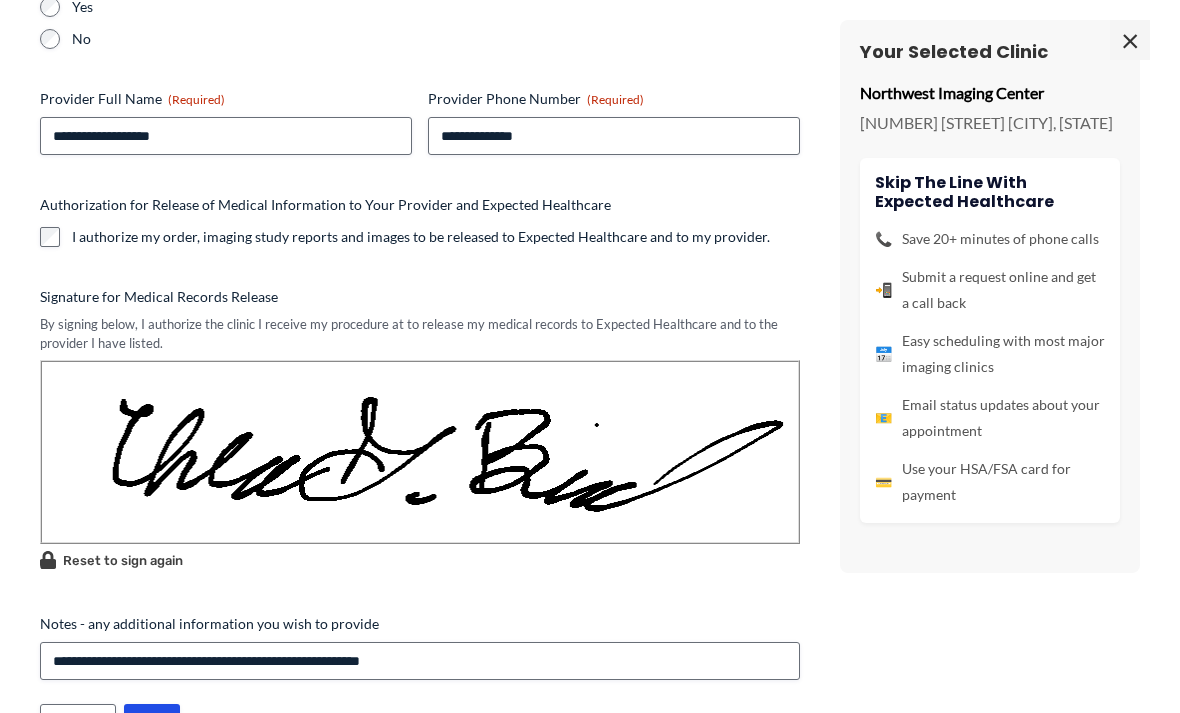 click on "****" at bounding box center [152, 723] 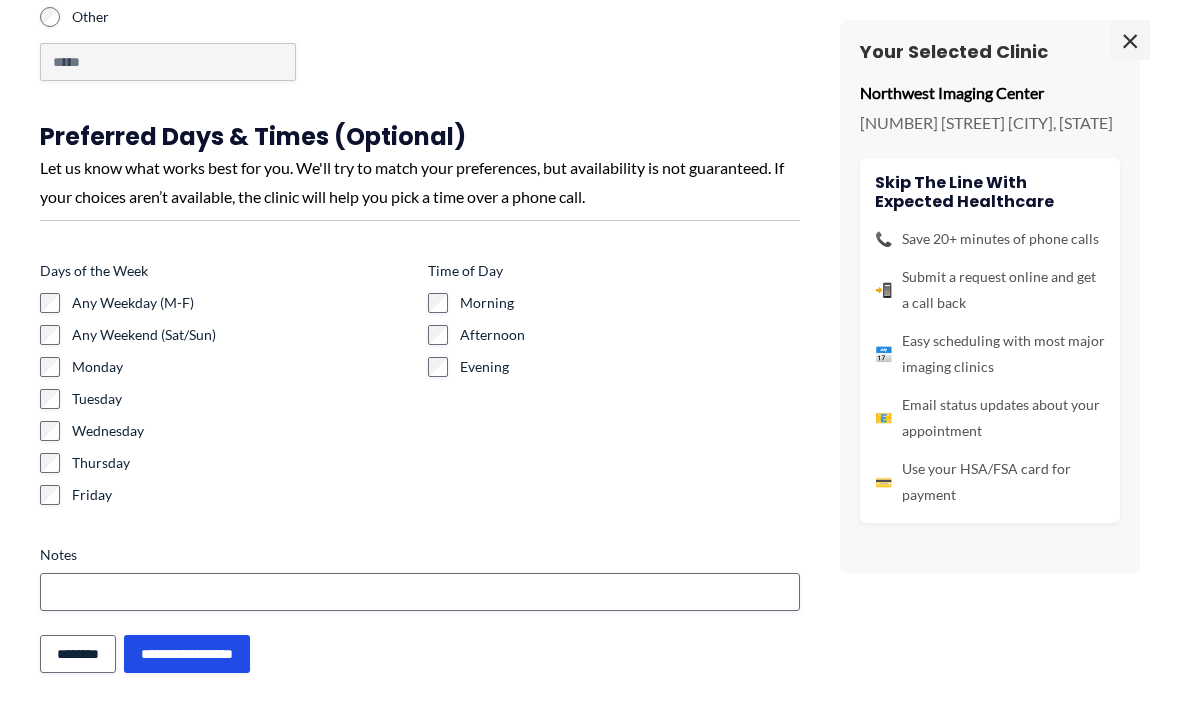 scroll, scrollTop: 212, scrollLeft: 0, axis: vertical 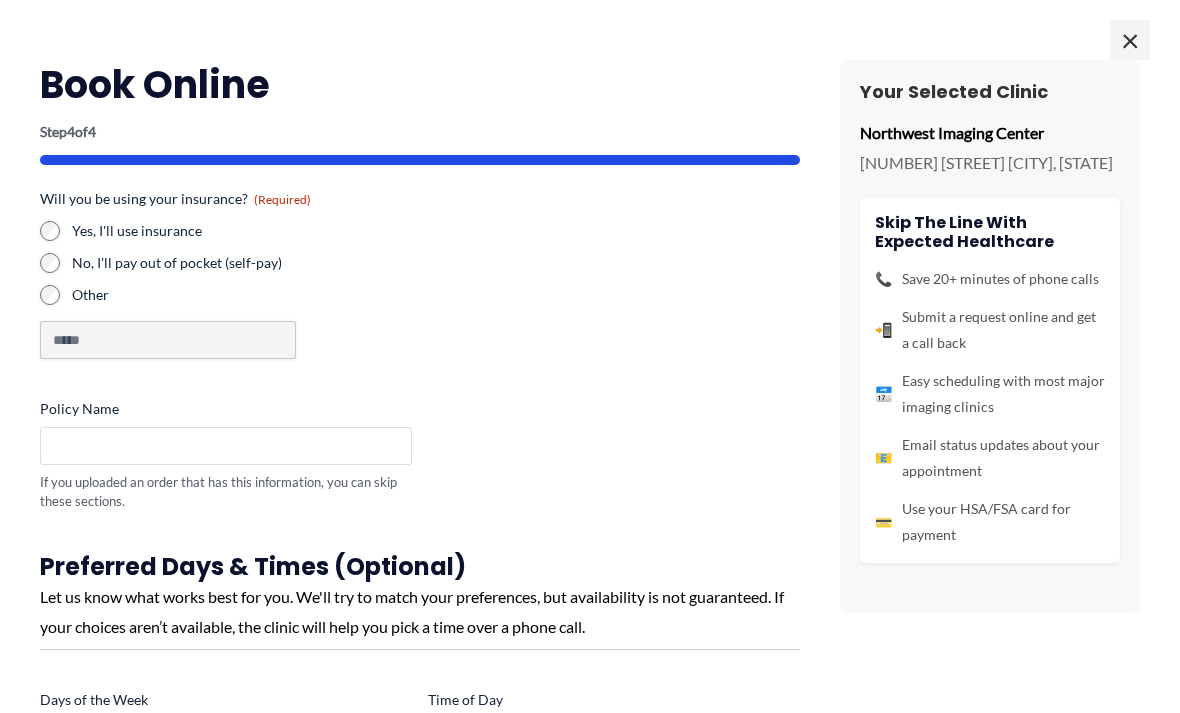 click on "Policy Name" at bounding box center [226, 446] 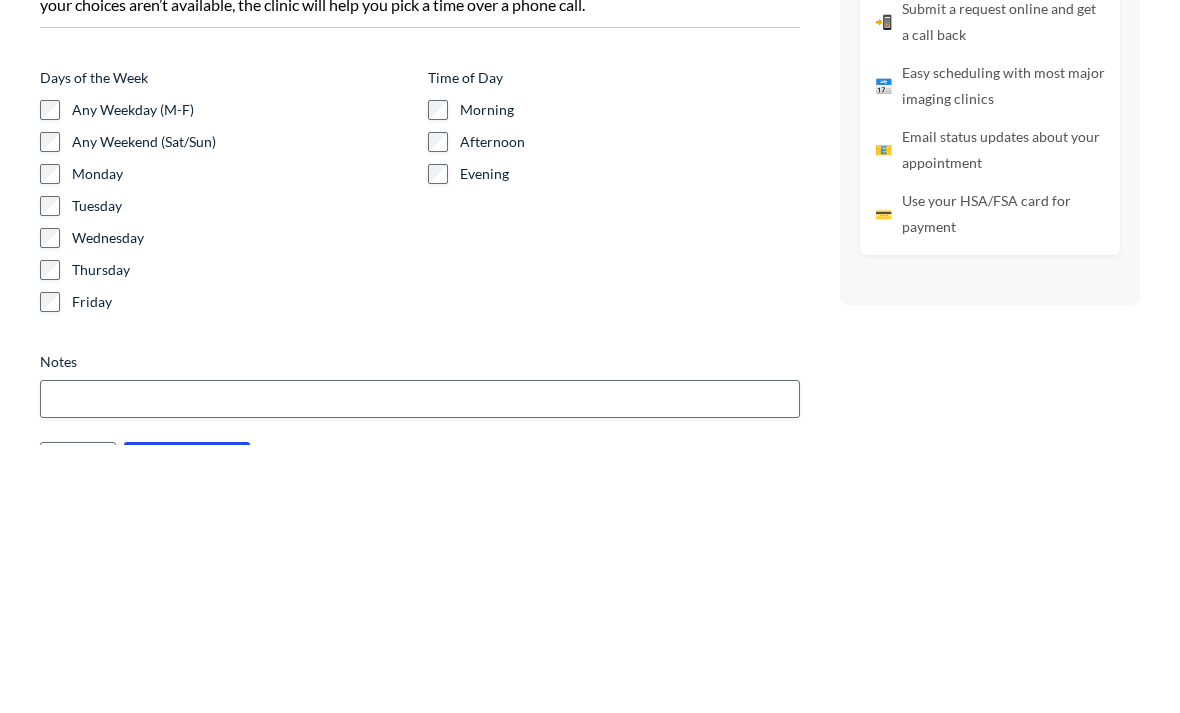 scroll, scrollTop: 302, scrollLeft: 0, axis: vertical 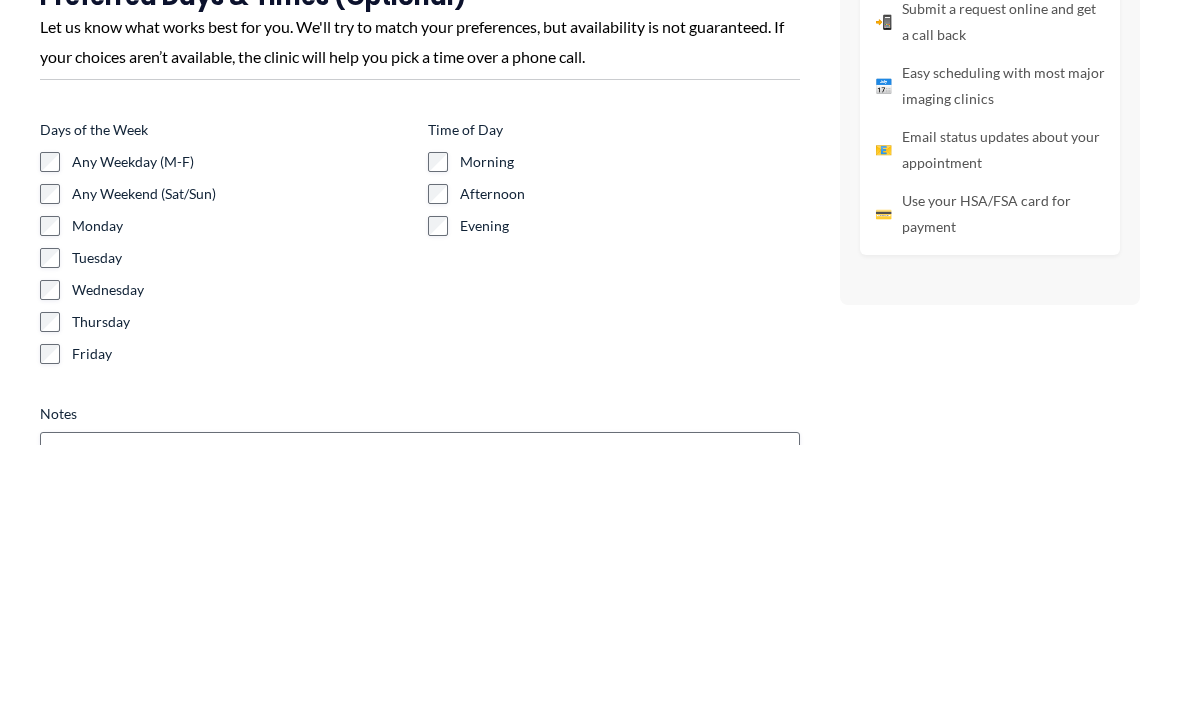type on "*****" 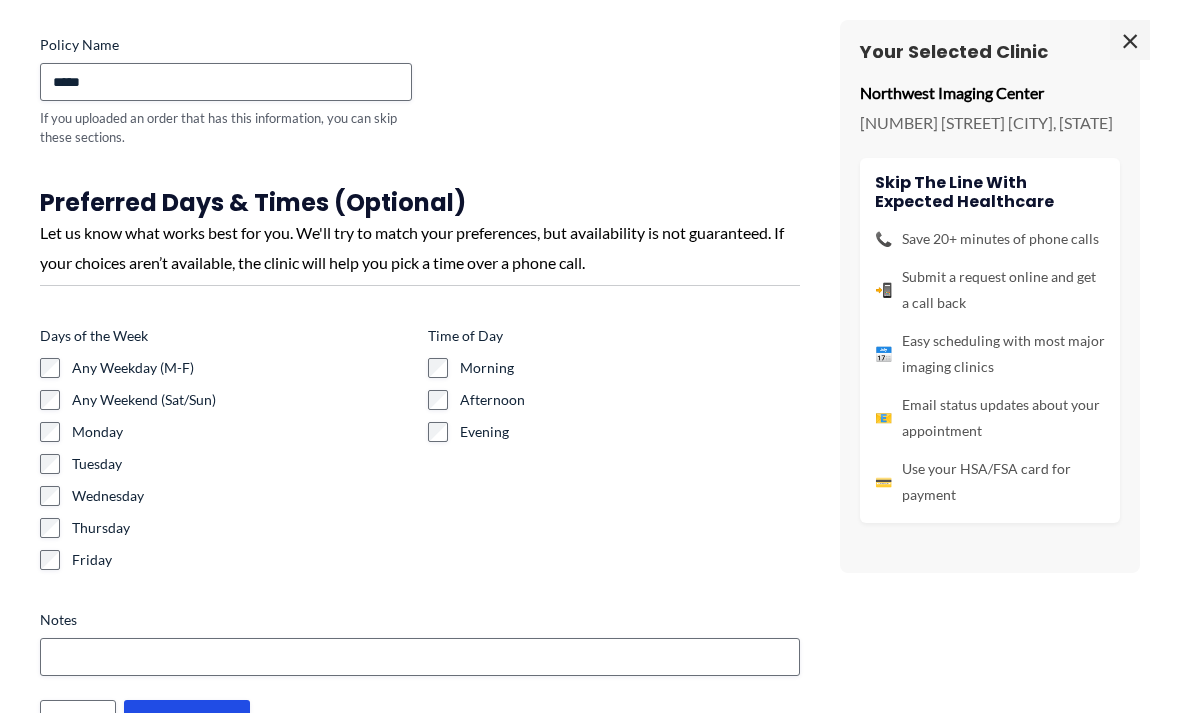 scroll, scrollTop: 362, scrollLeft: 0, axis: vertical 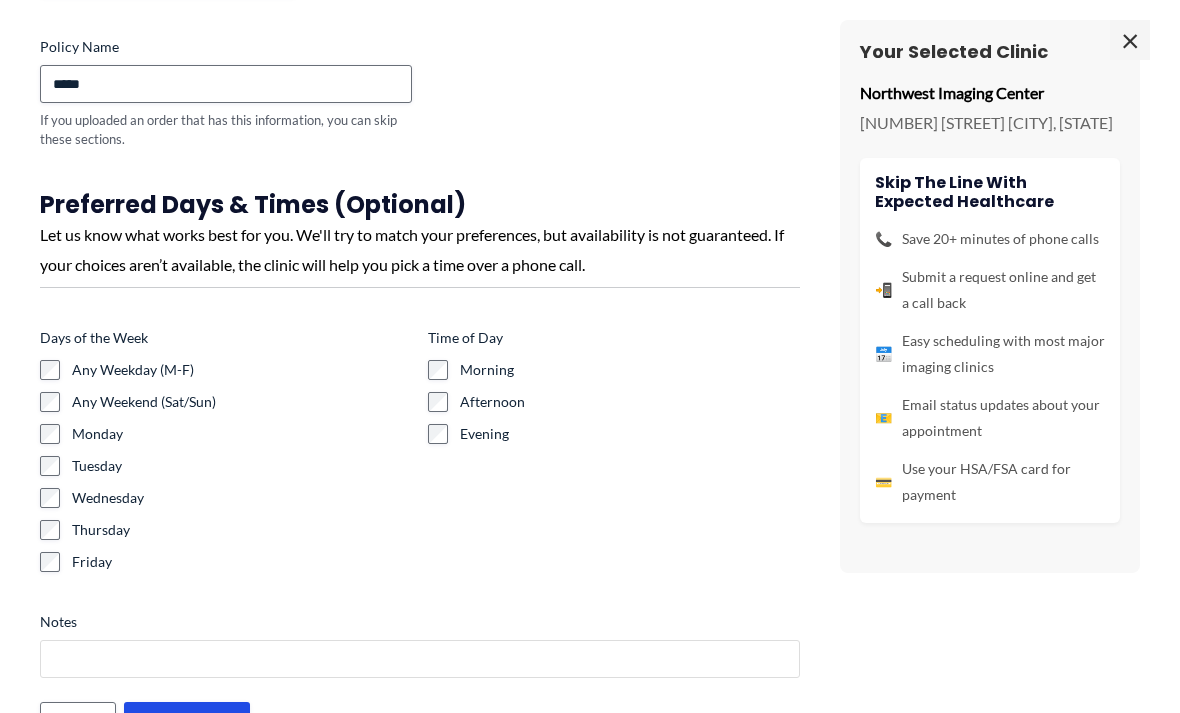 click on "Notes" at bounding box center (420, 659) 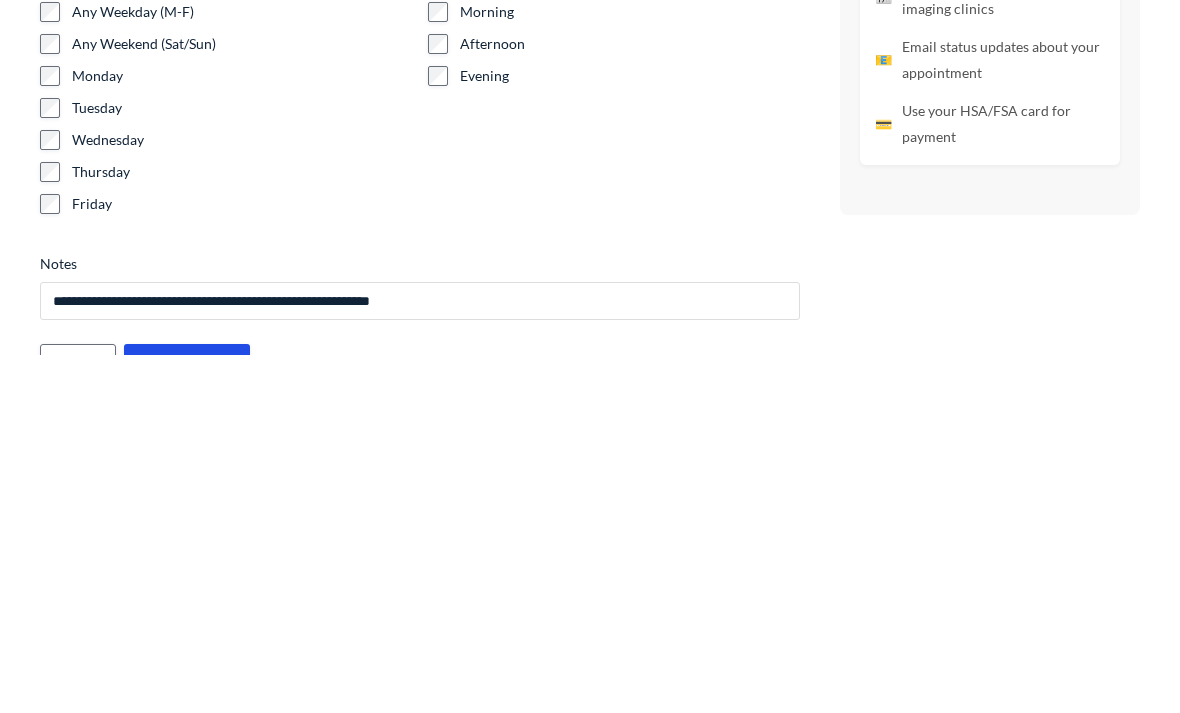 scroll, scrollTop: 2286, scrollLeft: 0, axis: vertical 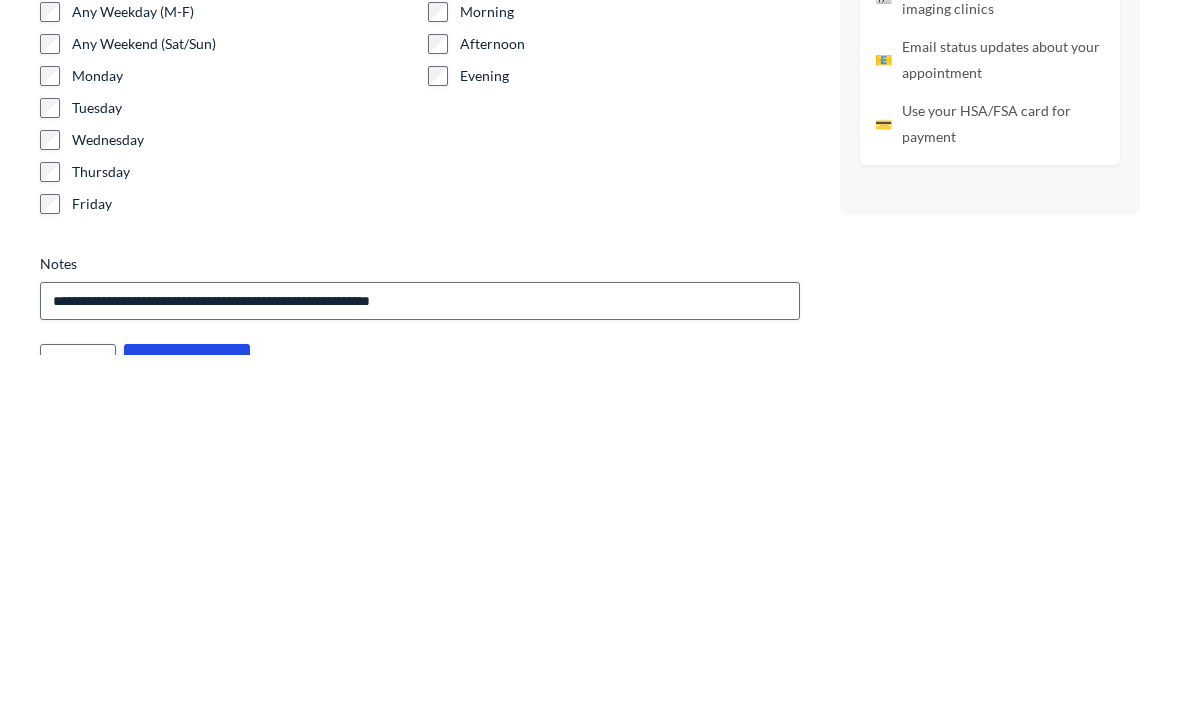 click on "**********" at bounding box center [590, 219] 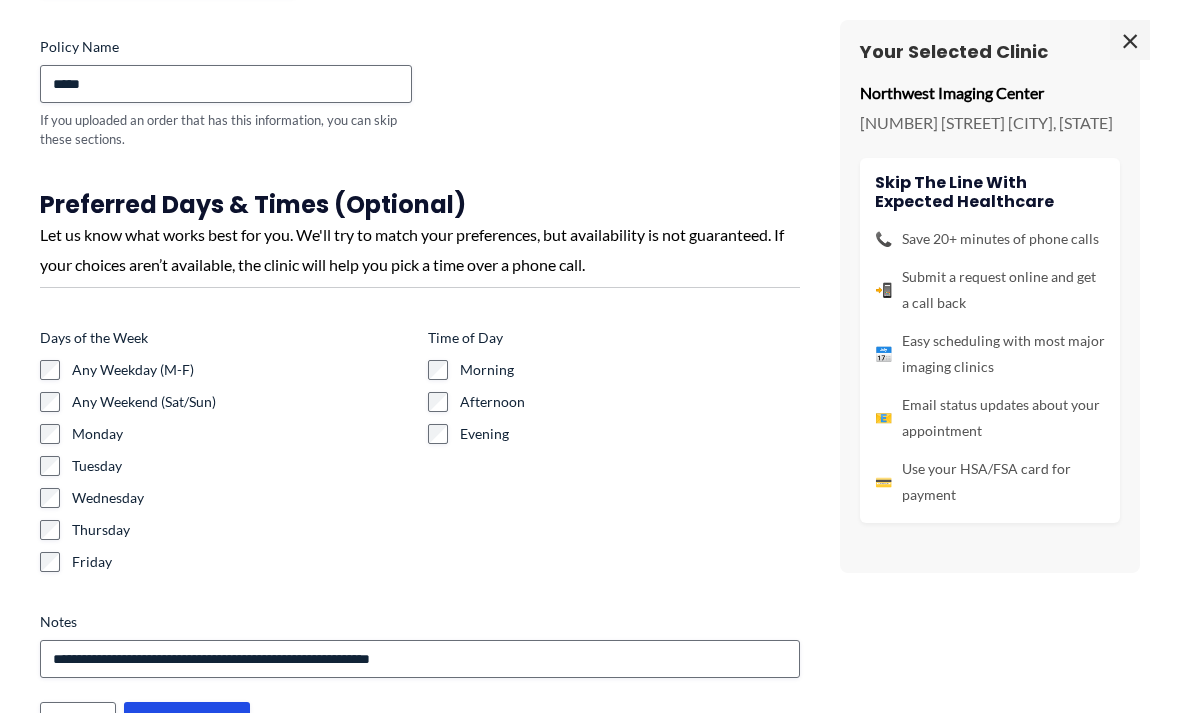 click on "**********" at bounding box center (187, 721) 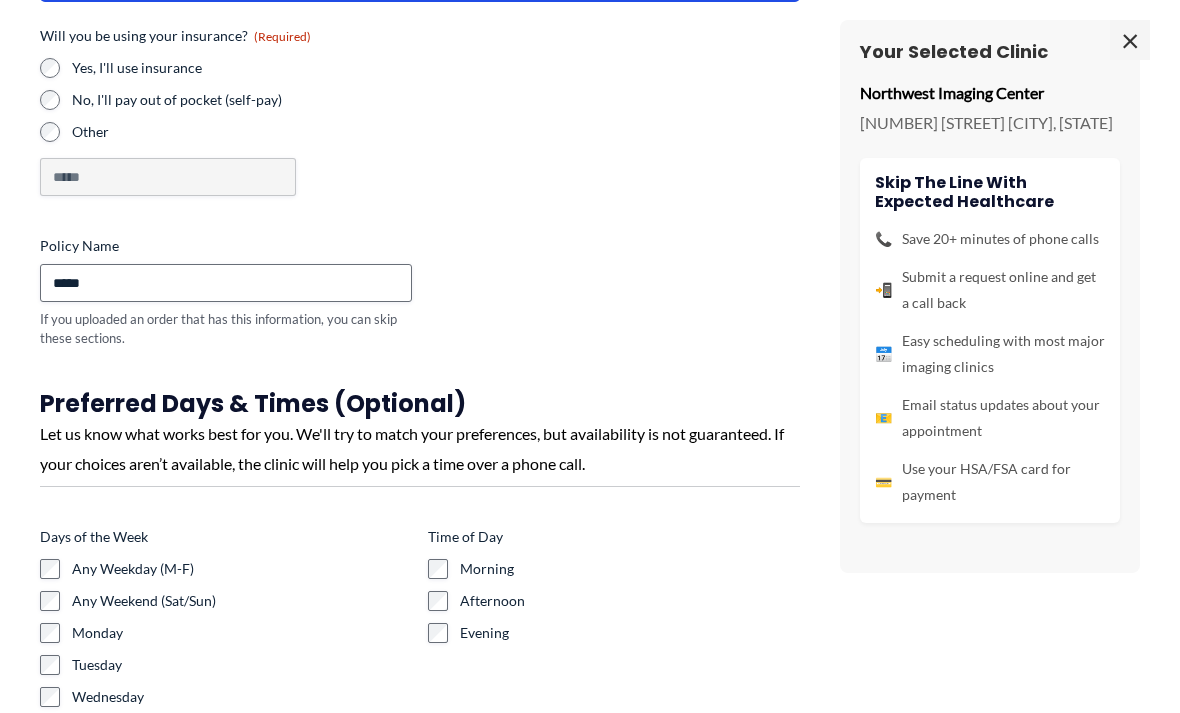 scroll, scrollTop: 137, scrollLeft: 0, axis: vertical 